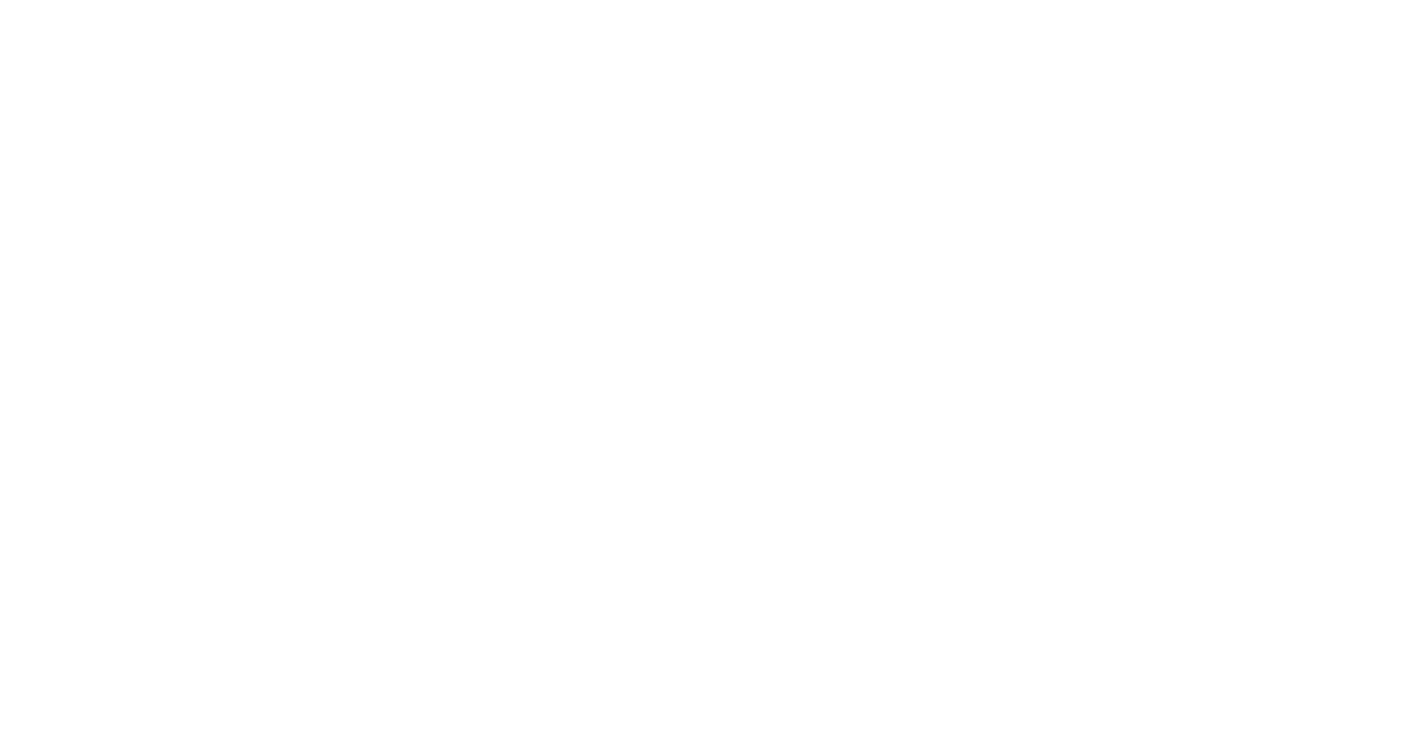 scroll, scrollTop: 0, scrollLeft: 0, axis: both 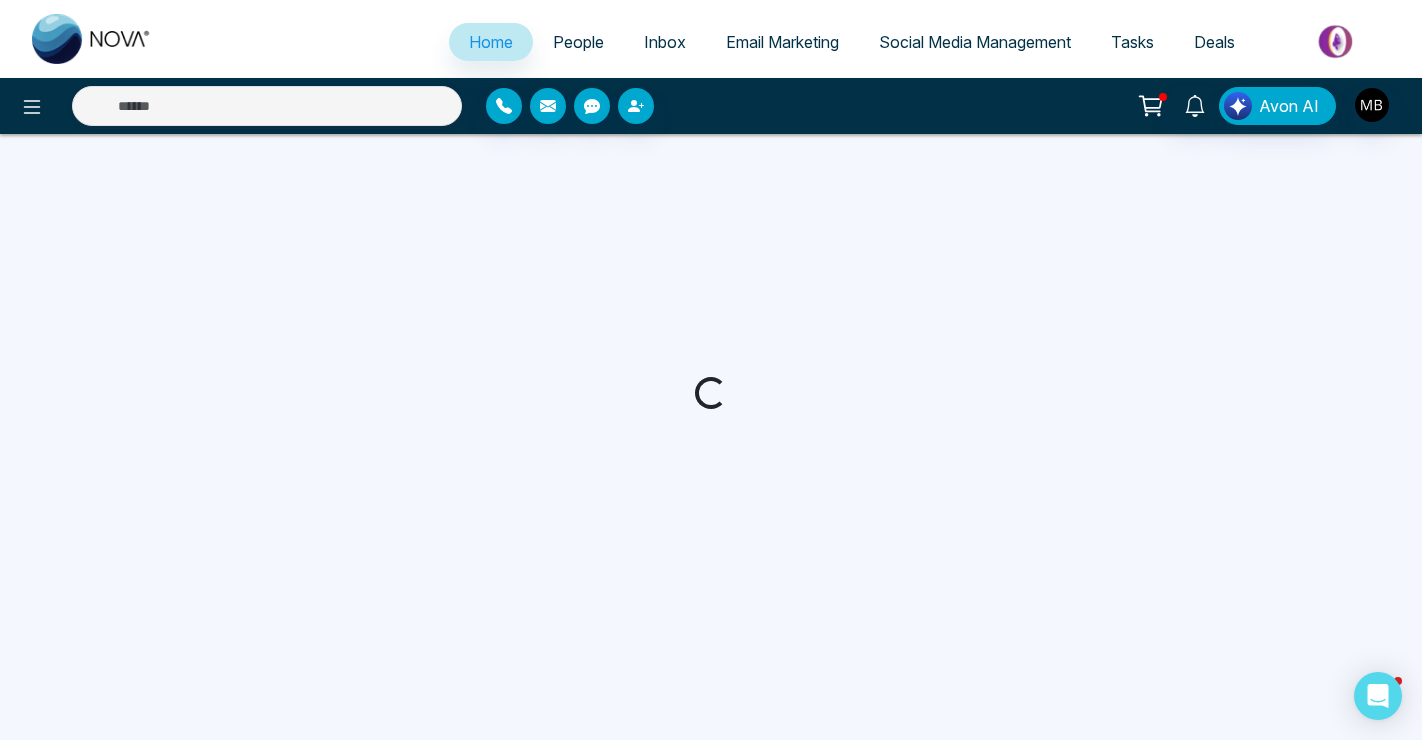 select on "*" 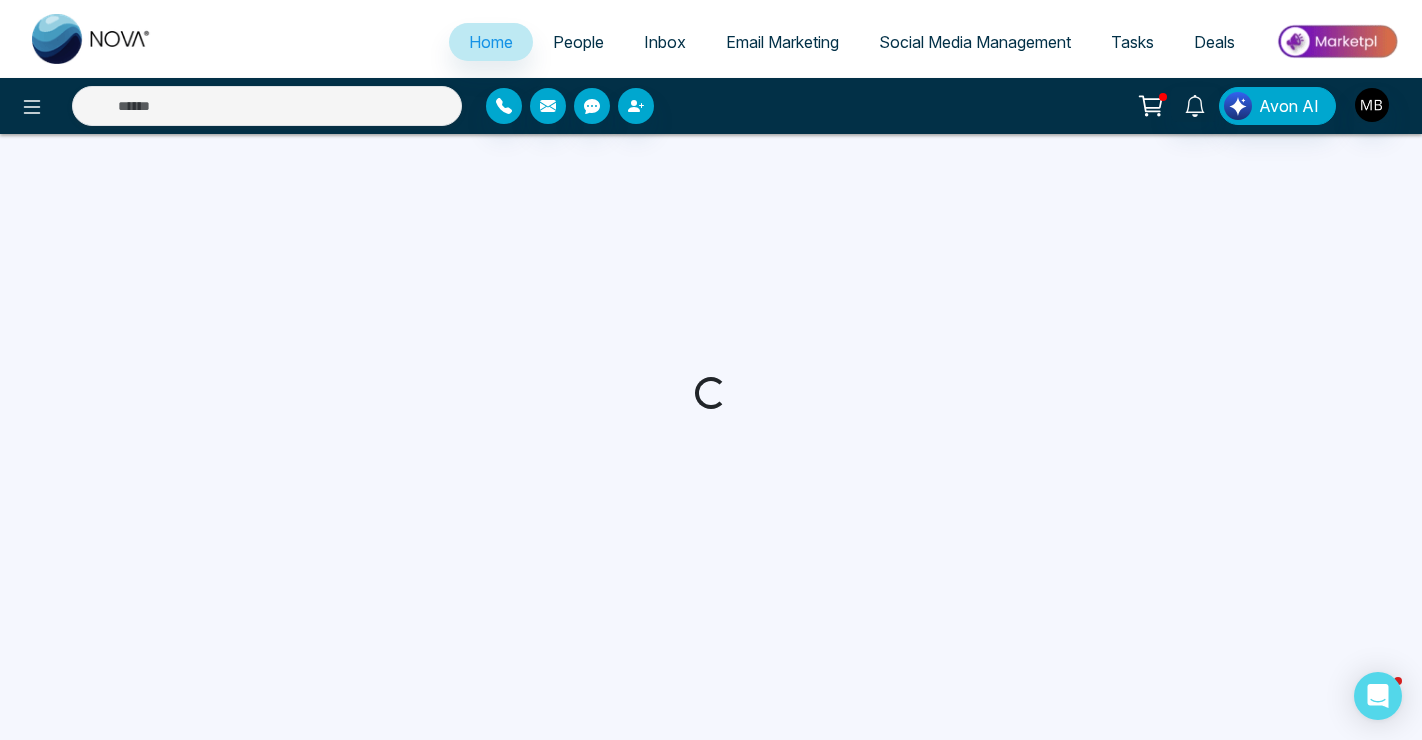 select on "*" 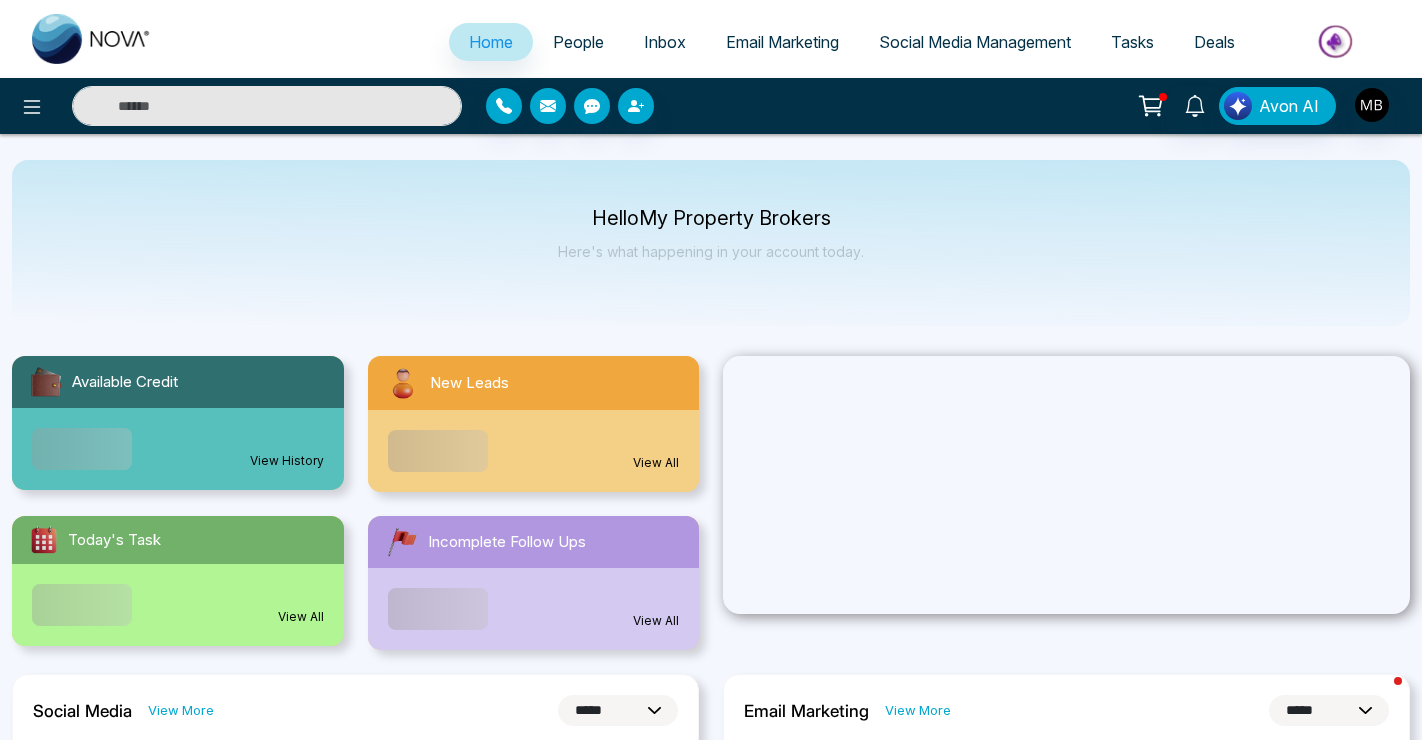 click at bounding box center (267, 106) 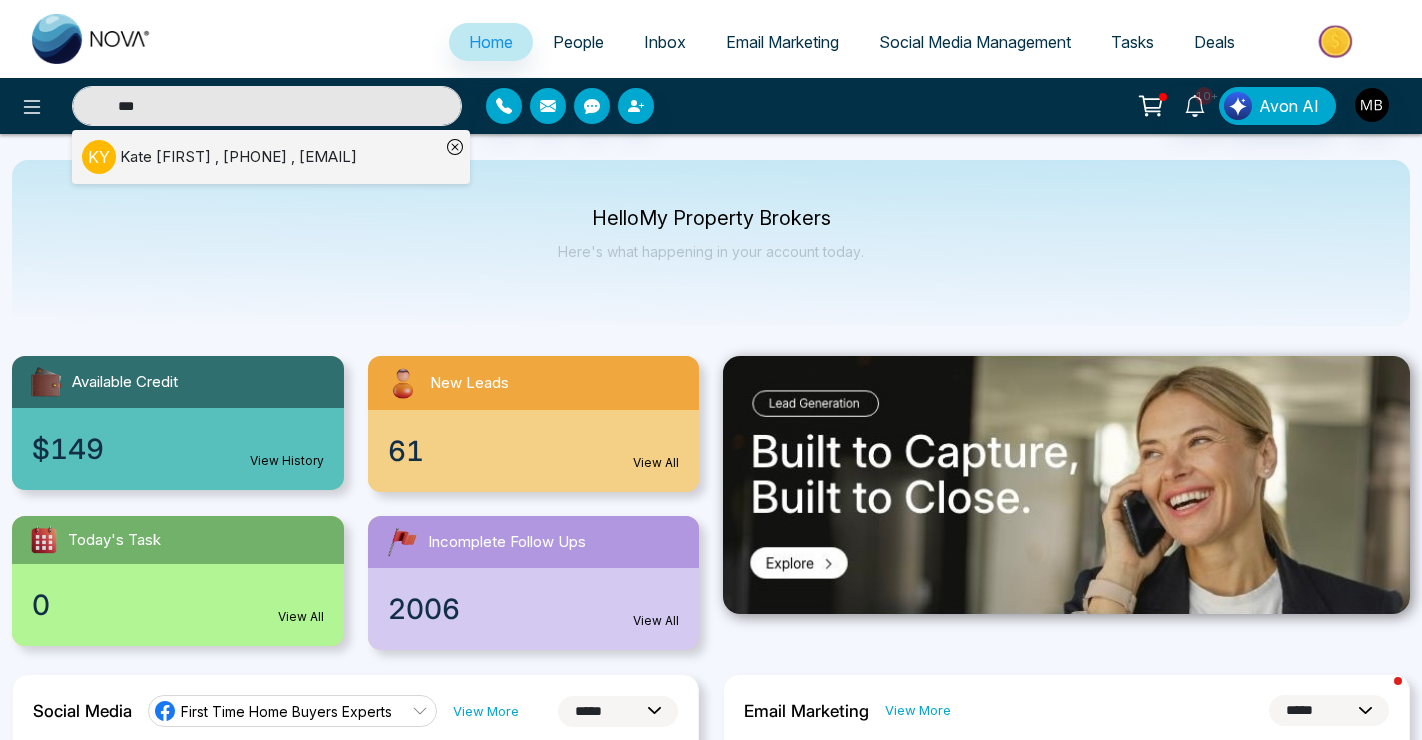 type on "***" 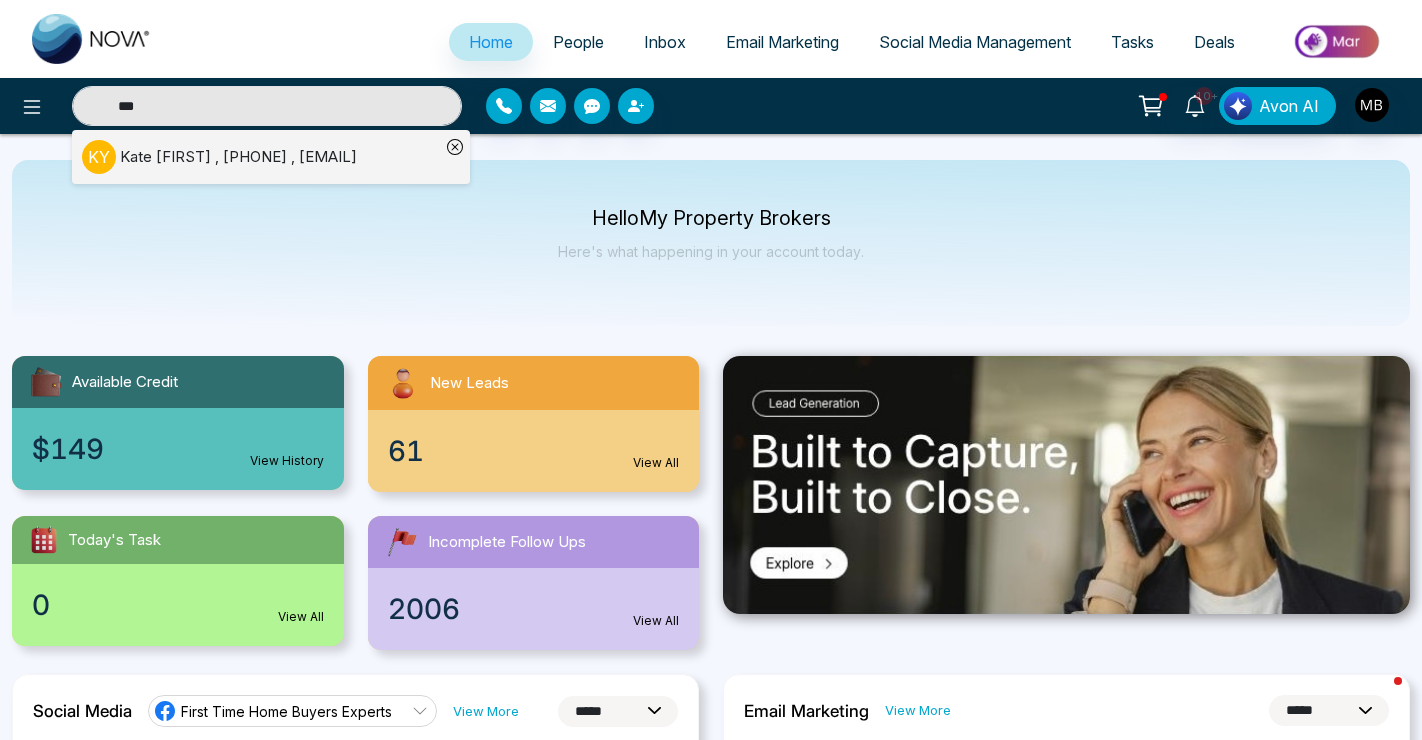click on "[FIRST] [LAST] , [PHONE] , [EMAIL]" at bounding box center (238, 157) 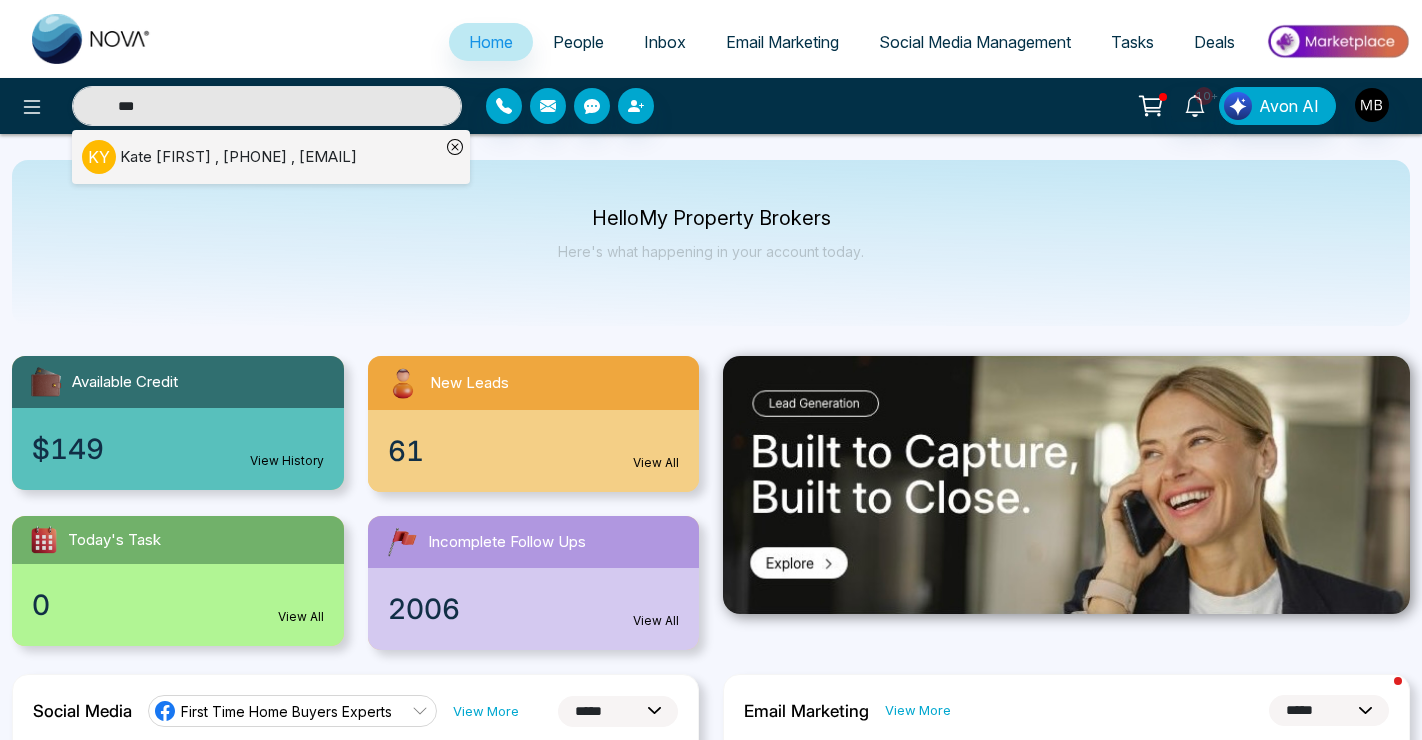 type 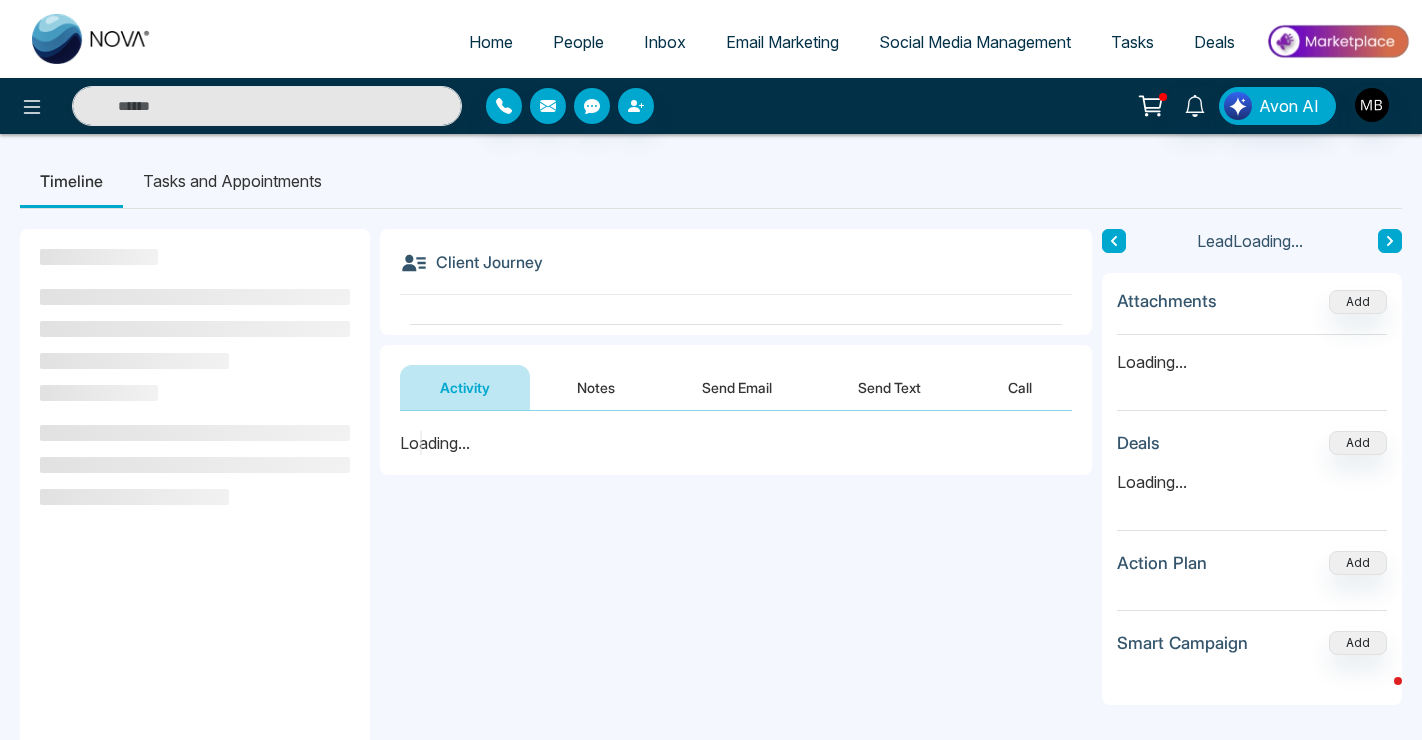 click on "Client Journey" at bounding box center [736, 282] 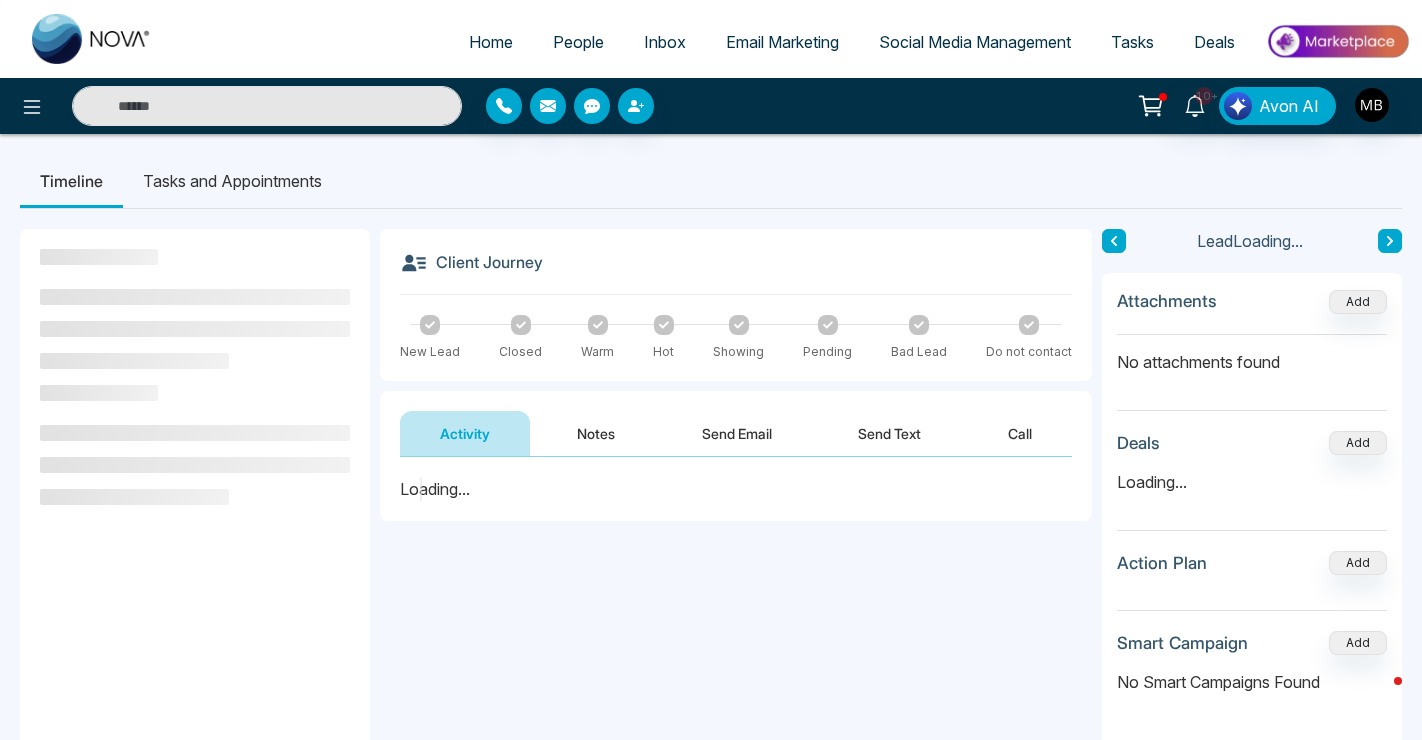 click on "Notes" at bounding box center [596, 433] 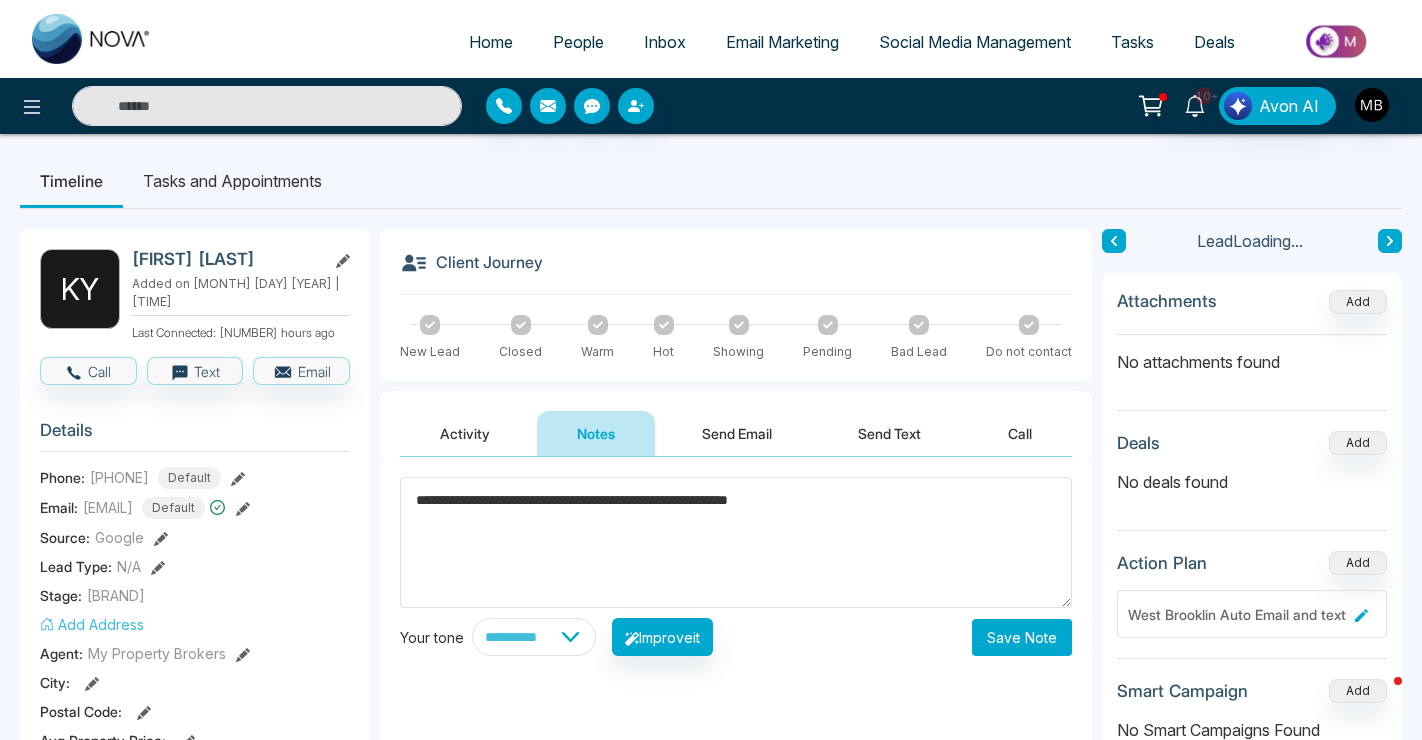 type on "**********" 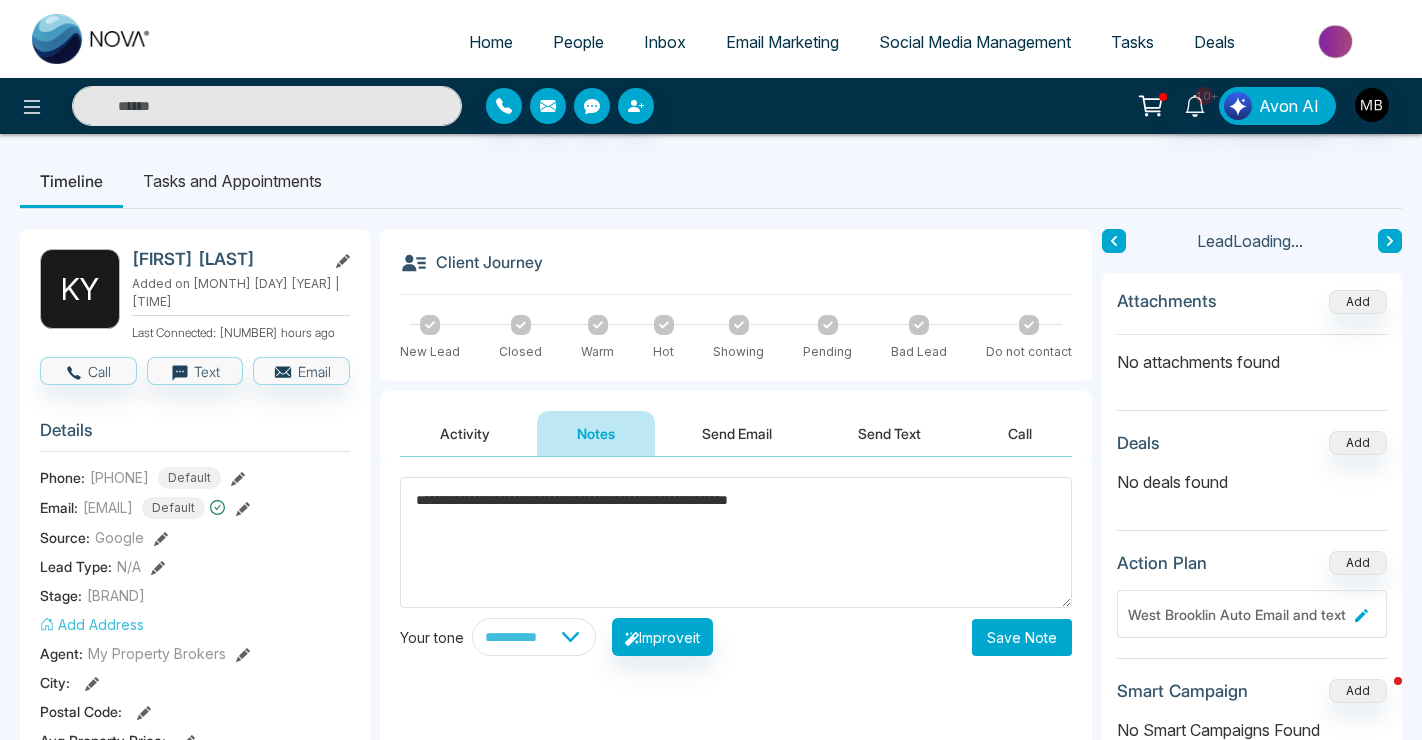 click on "Save Note" at bounding box center [1022, 637] 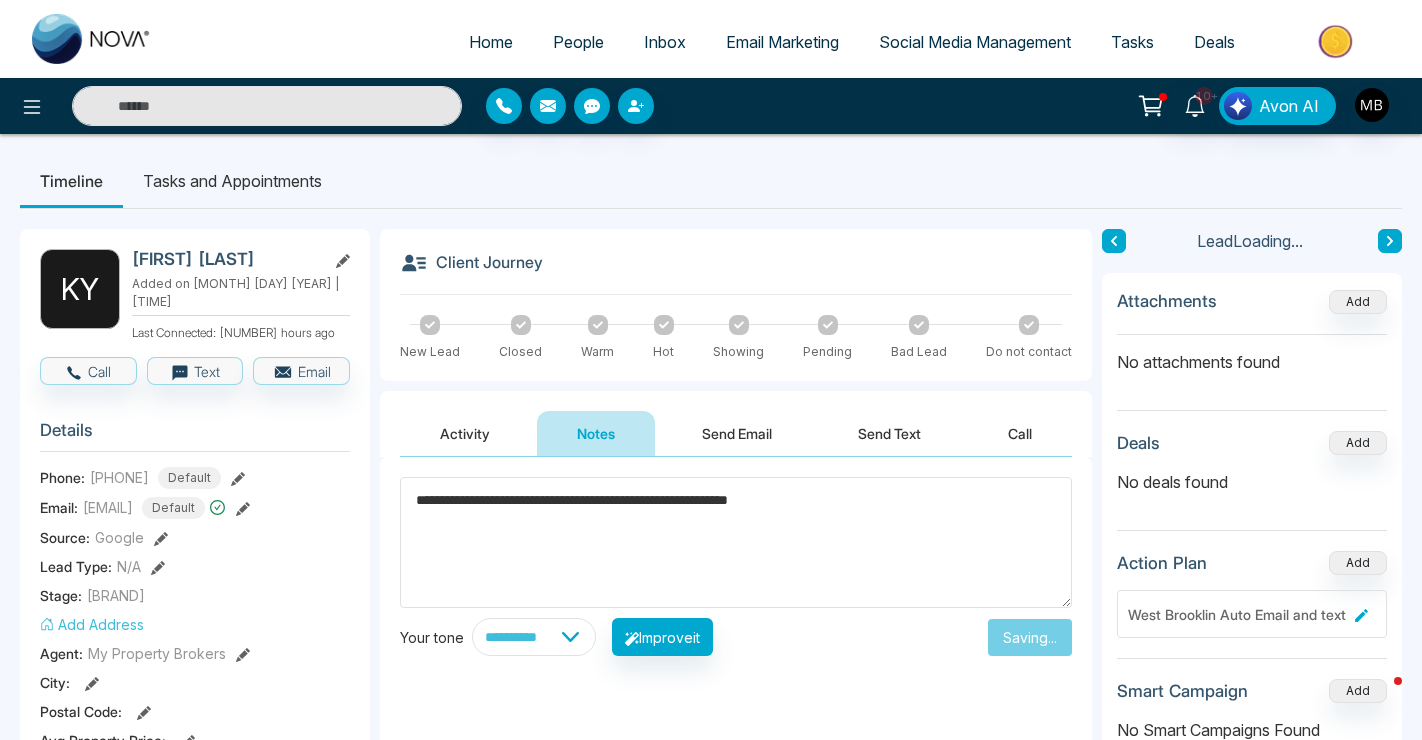 type 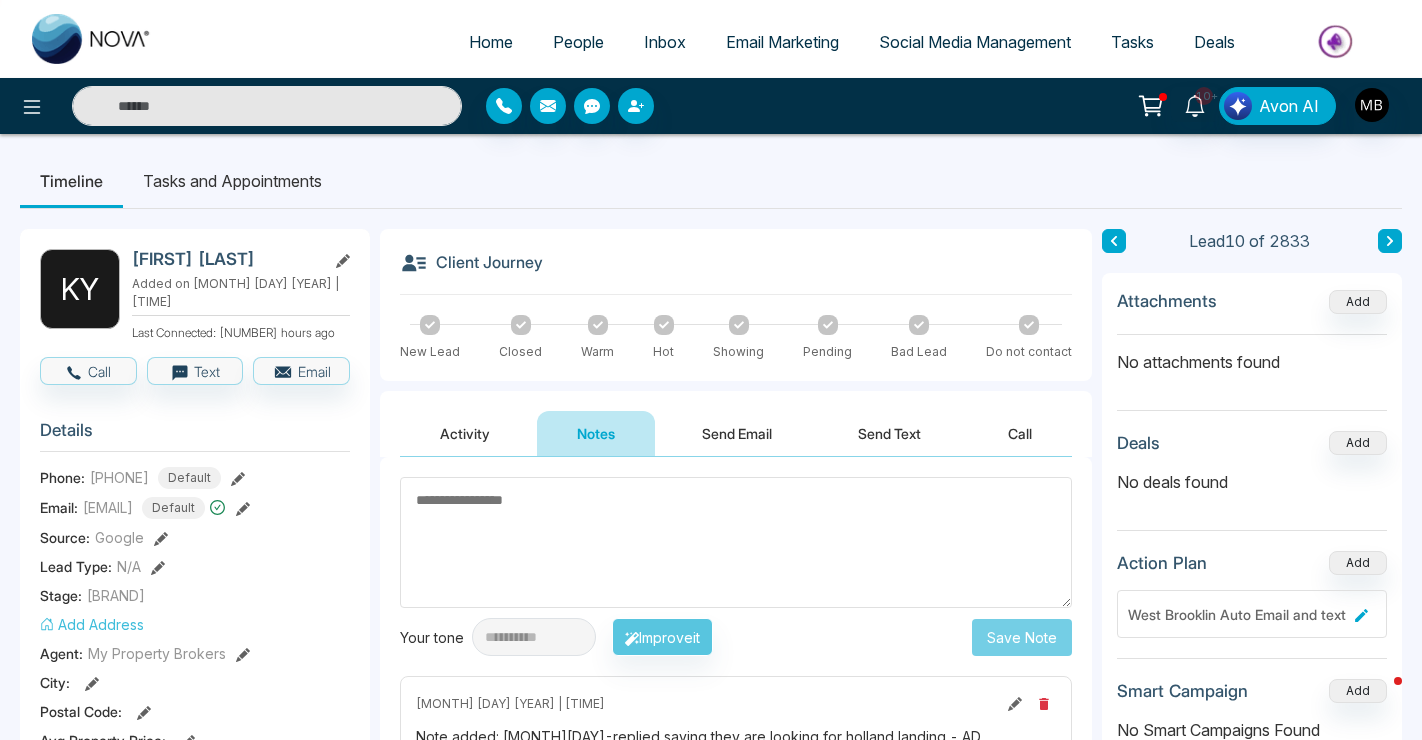 click at bounding box center (267, 106) 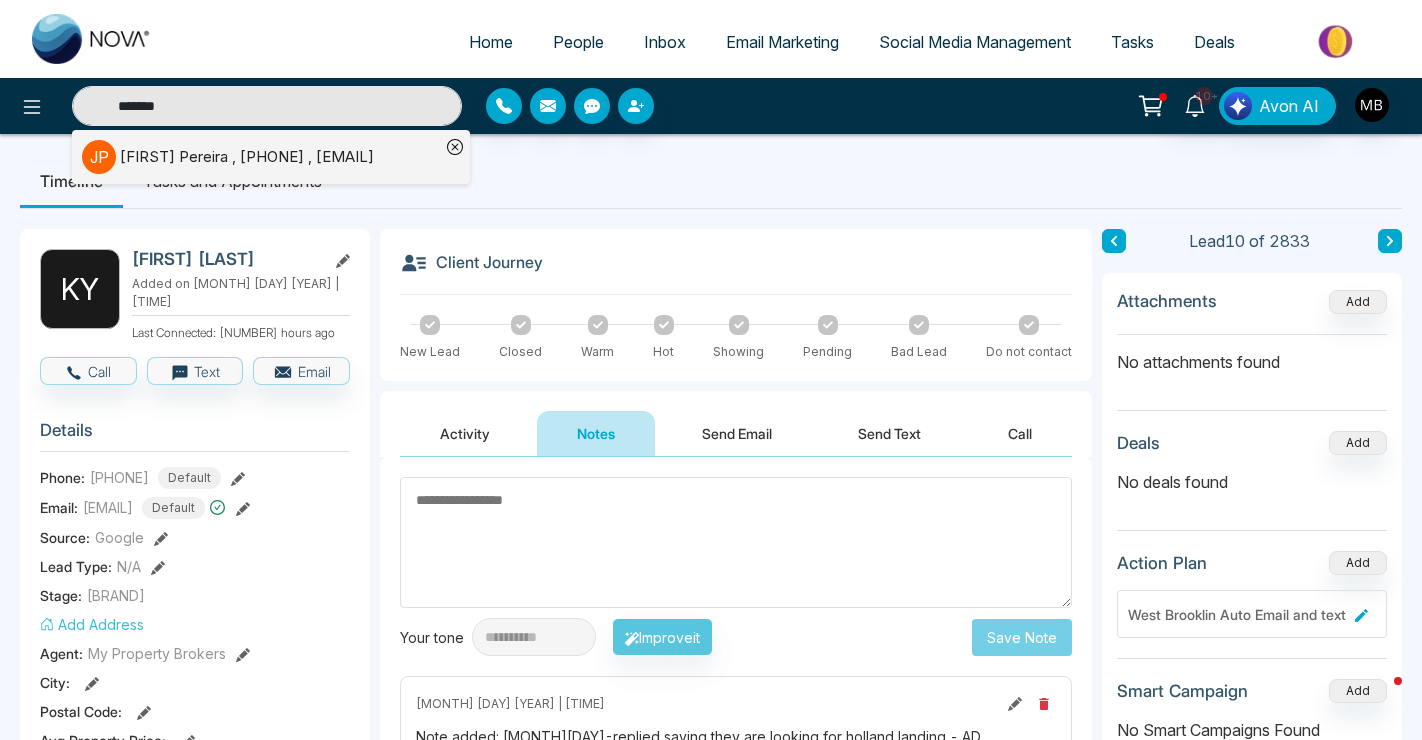 type on "*******" 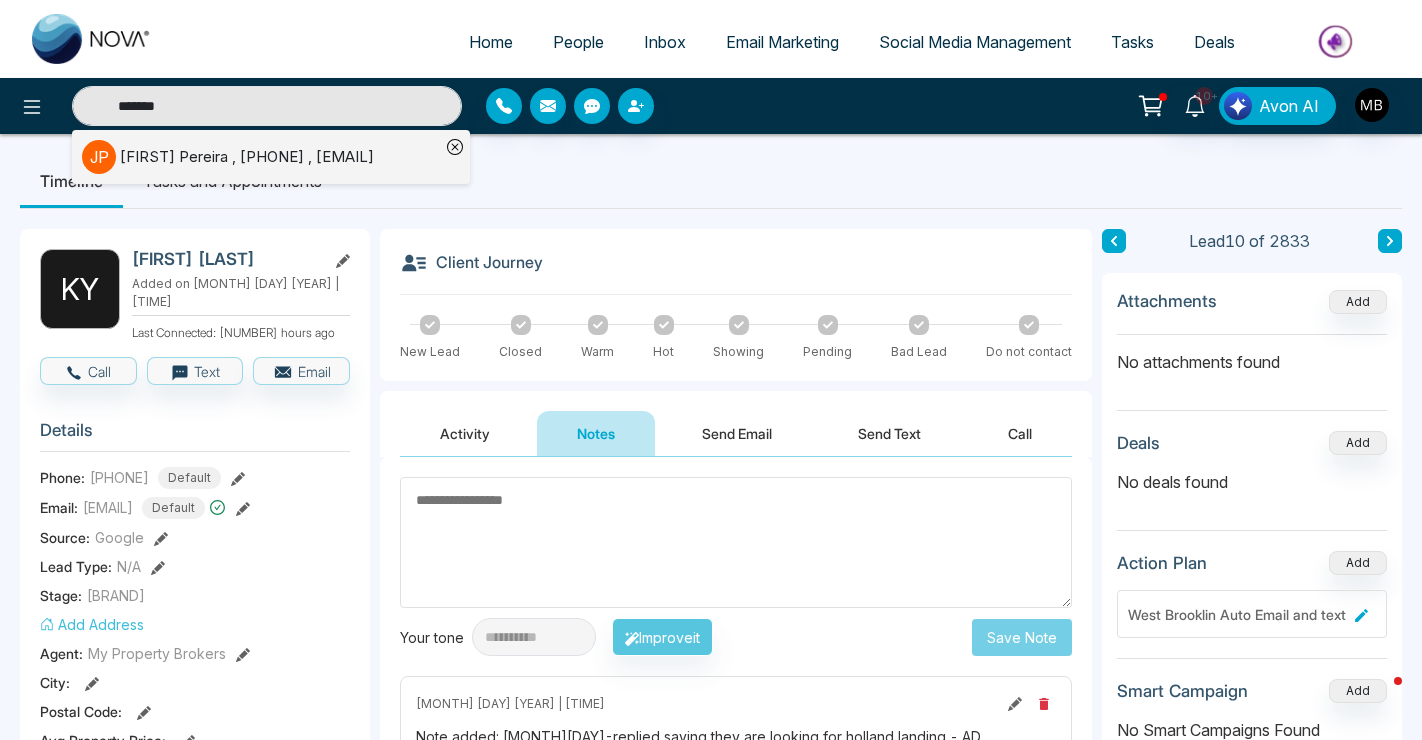 click on "[FIRST] [LAST] , [PHONE] , [EMAIL]" at bounding box center (247, 157) 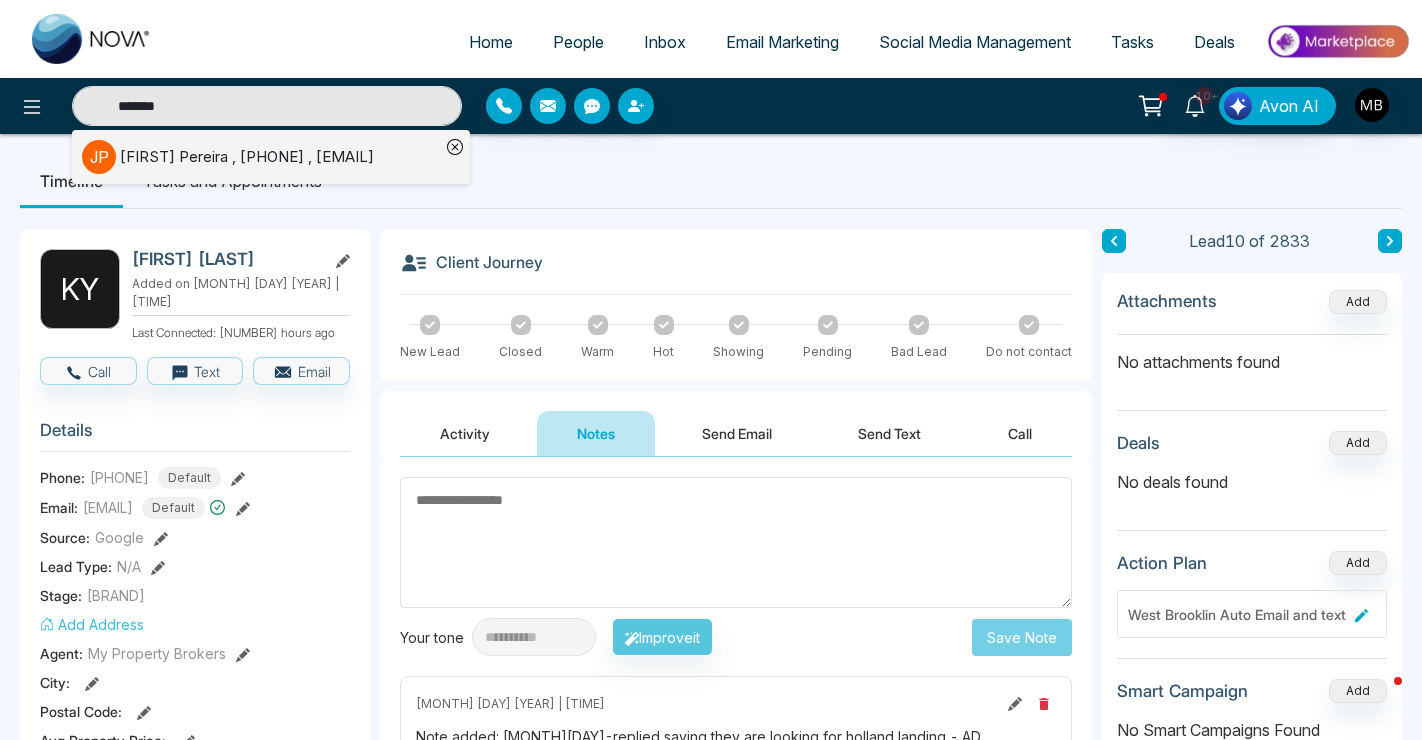 type 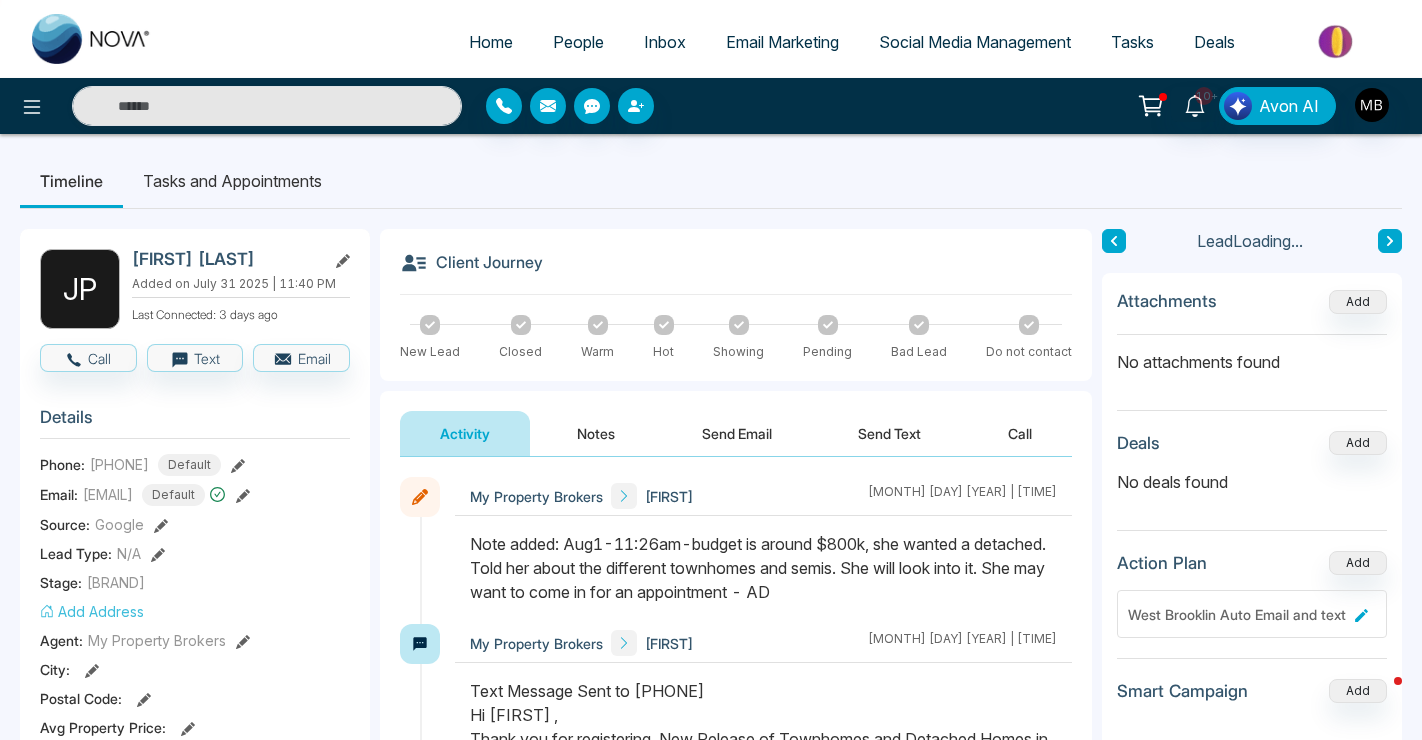 click on "Send Email" at bounding box center (737, 433) 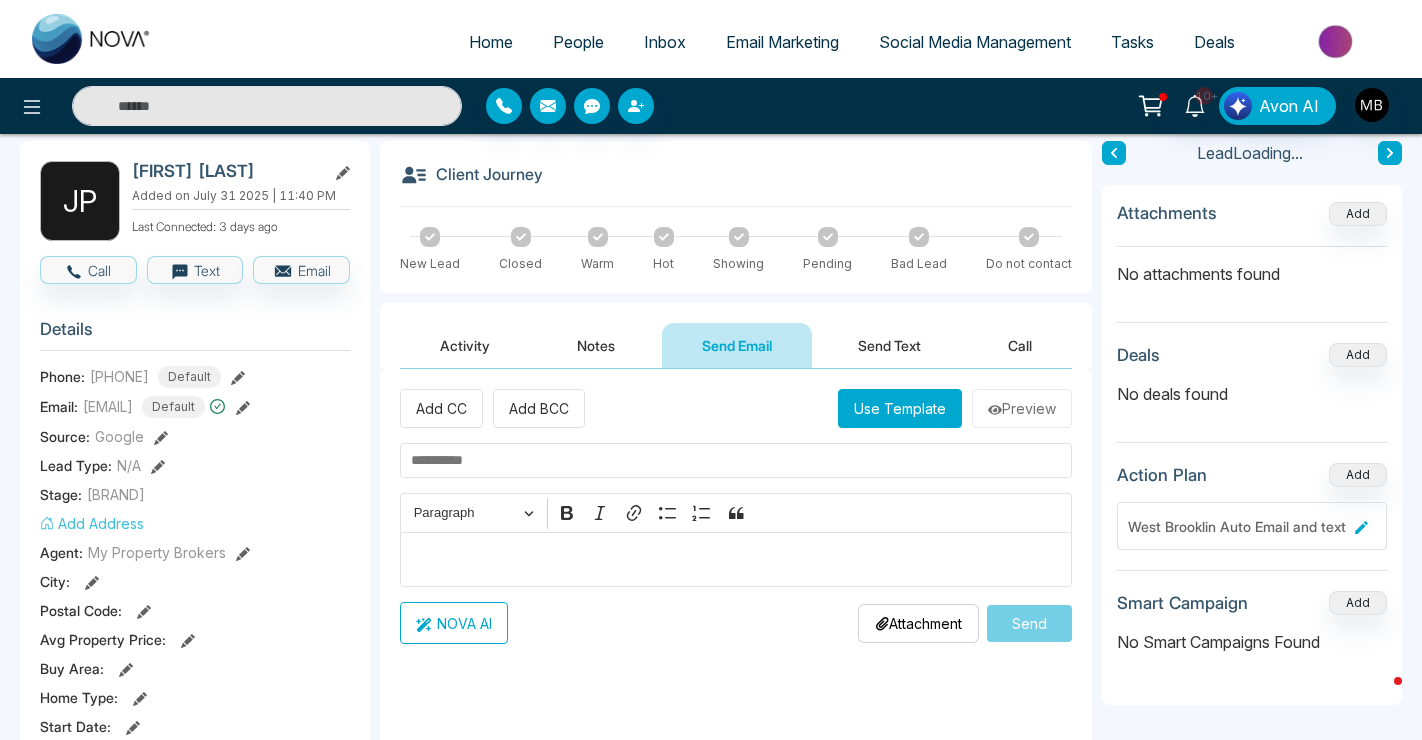 scroll, scrollTop: 144, scrollLeft: 0, axis: vertical 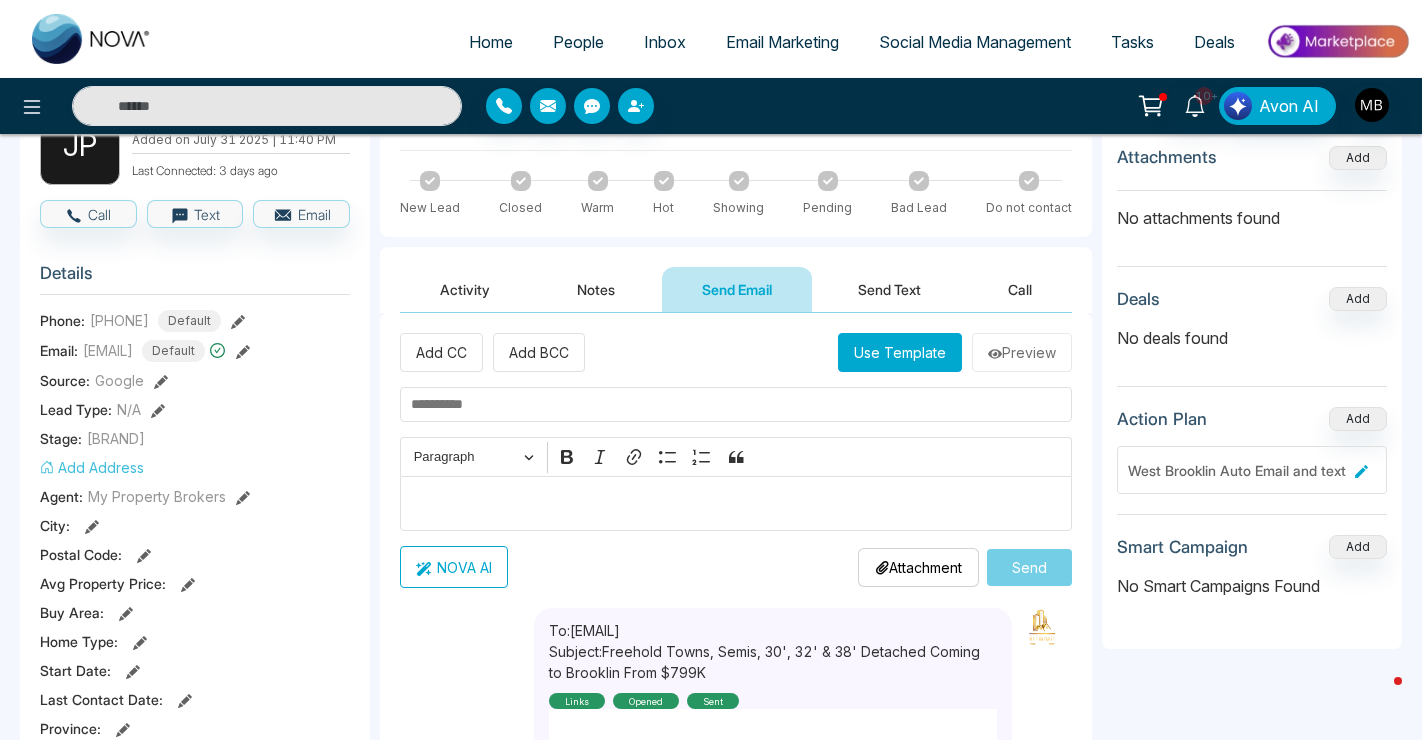 click on "Use Template" at bounding box center (900, 352) 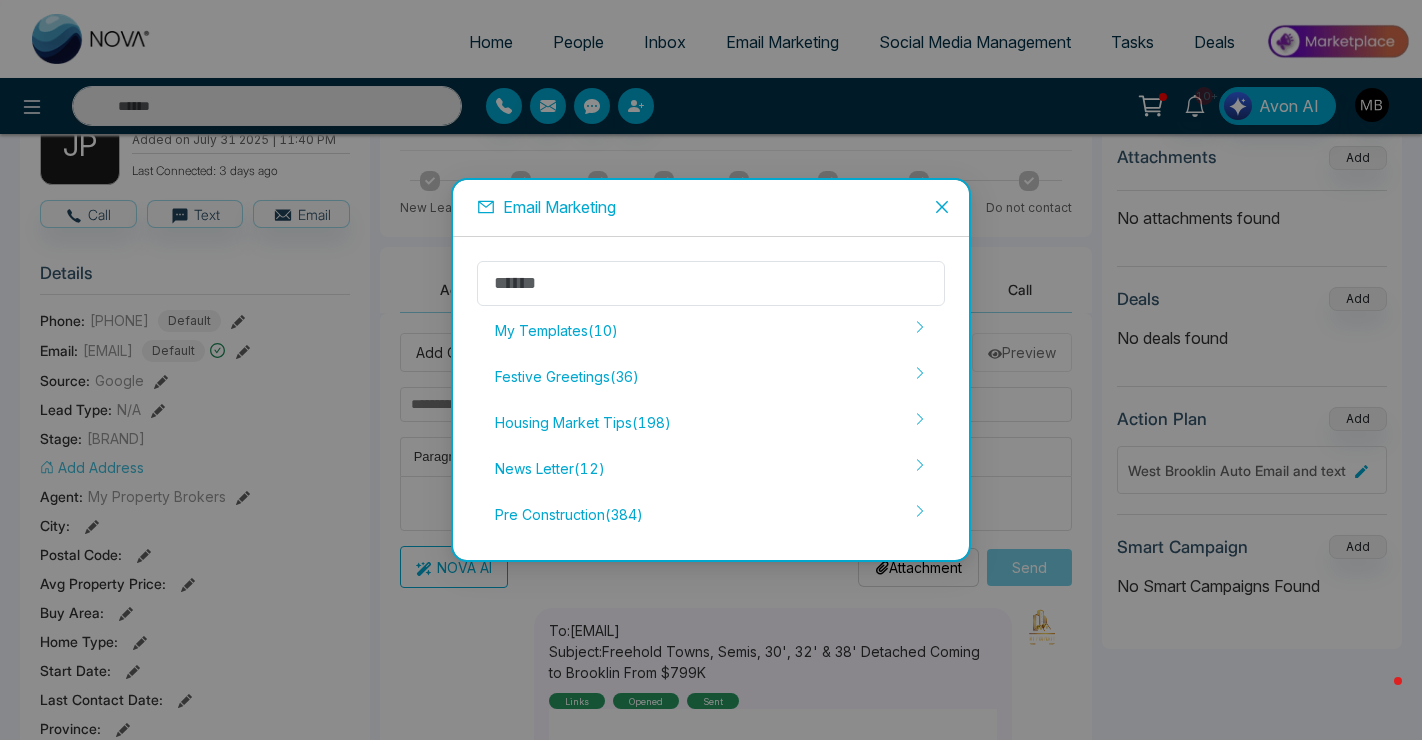 click on "My Templates ( 10 )" at bounding box center [711, 331] 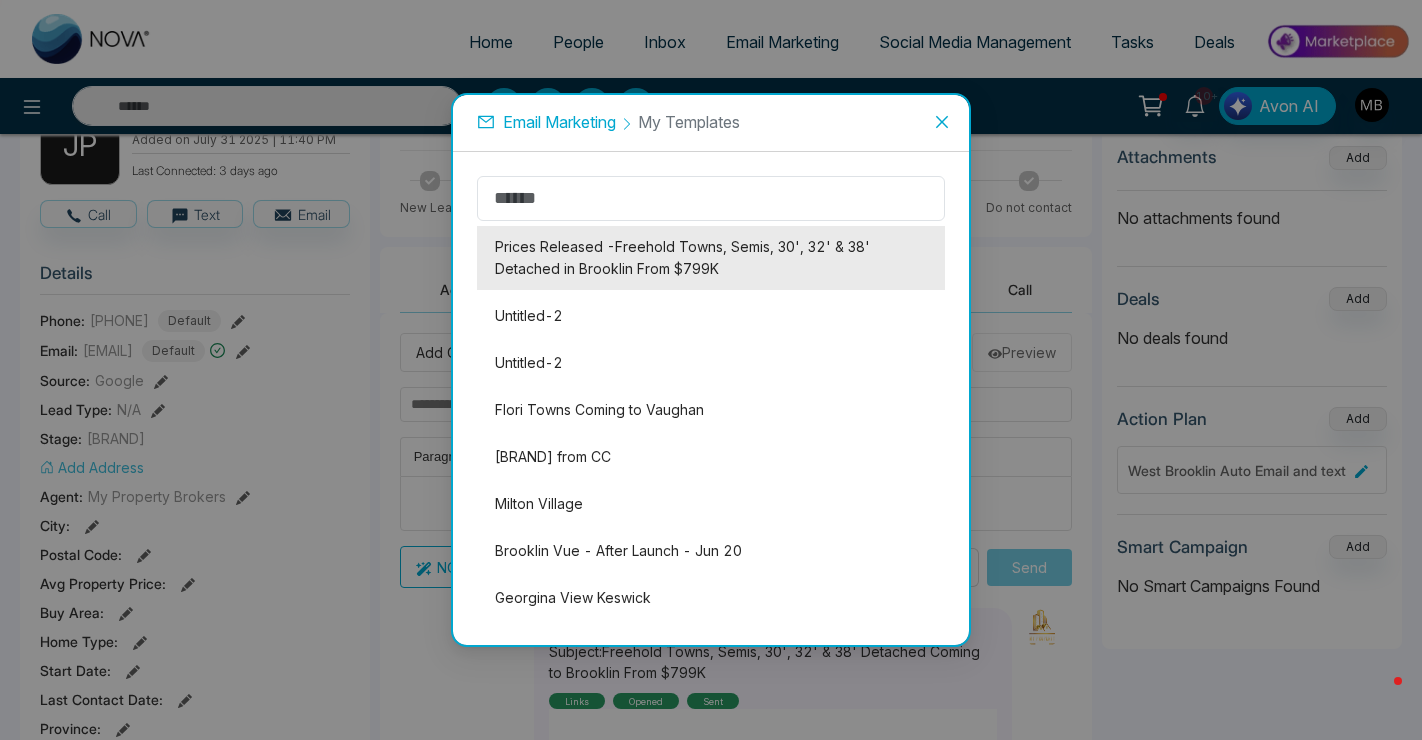 click on "Prices Released -Freehold Towns, Semis, 30', 32' & 38' Detached in Brooklin From $799K" at bounding box center (711, 258) 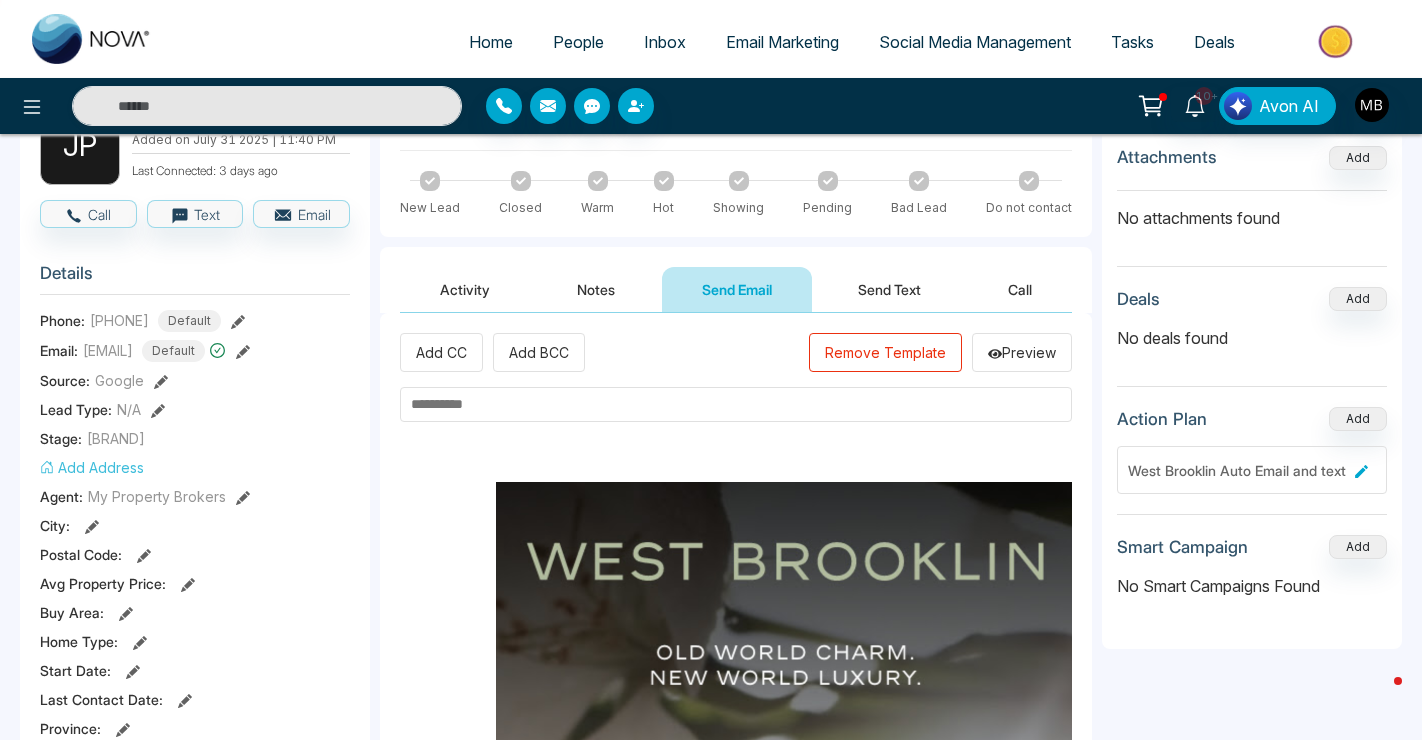 click at bounding box center [736, 404] 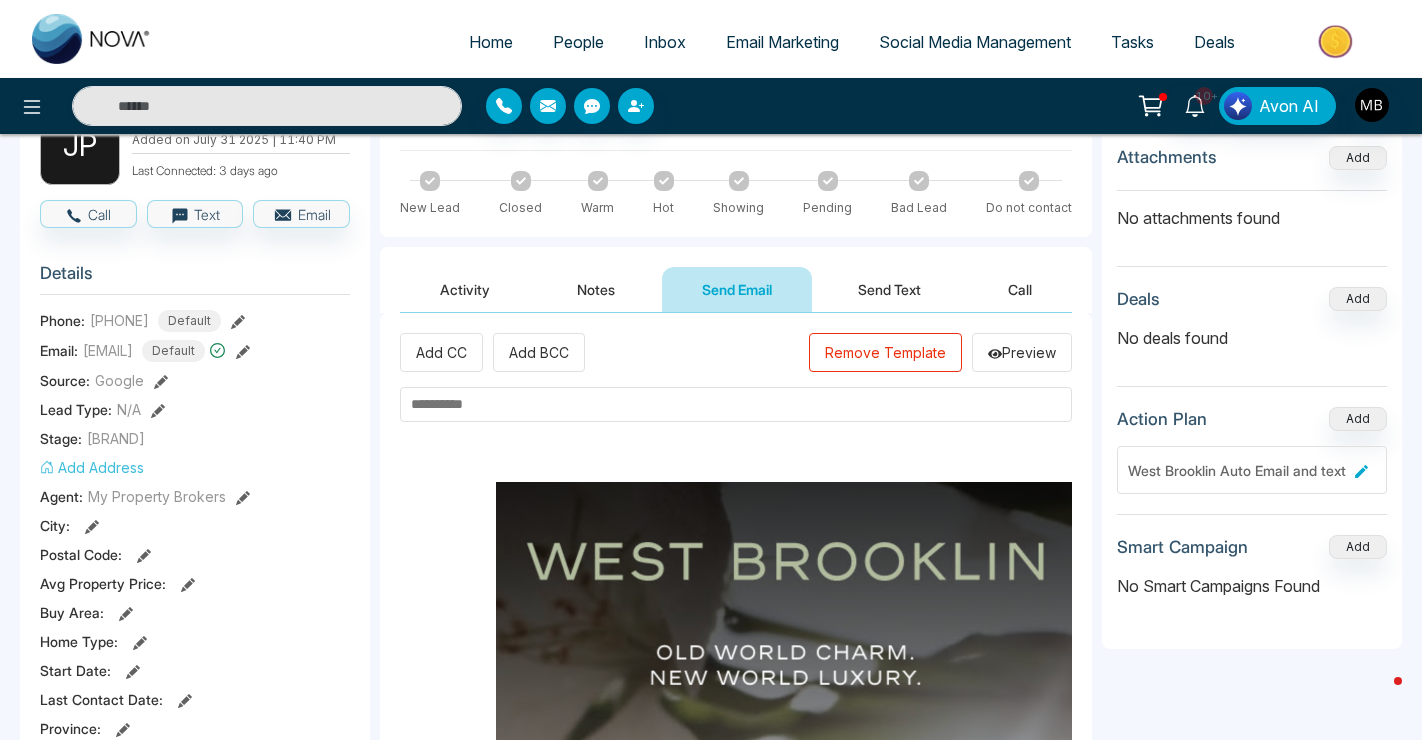paste on "**********" 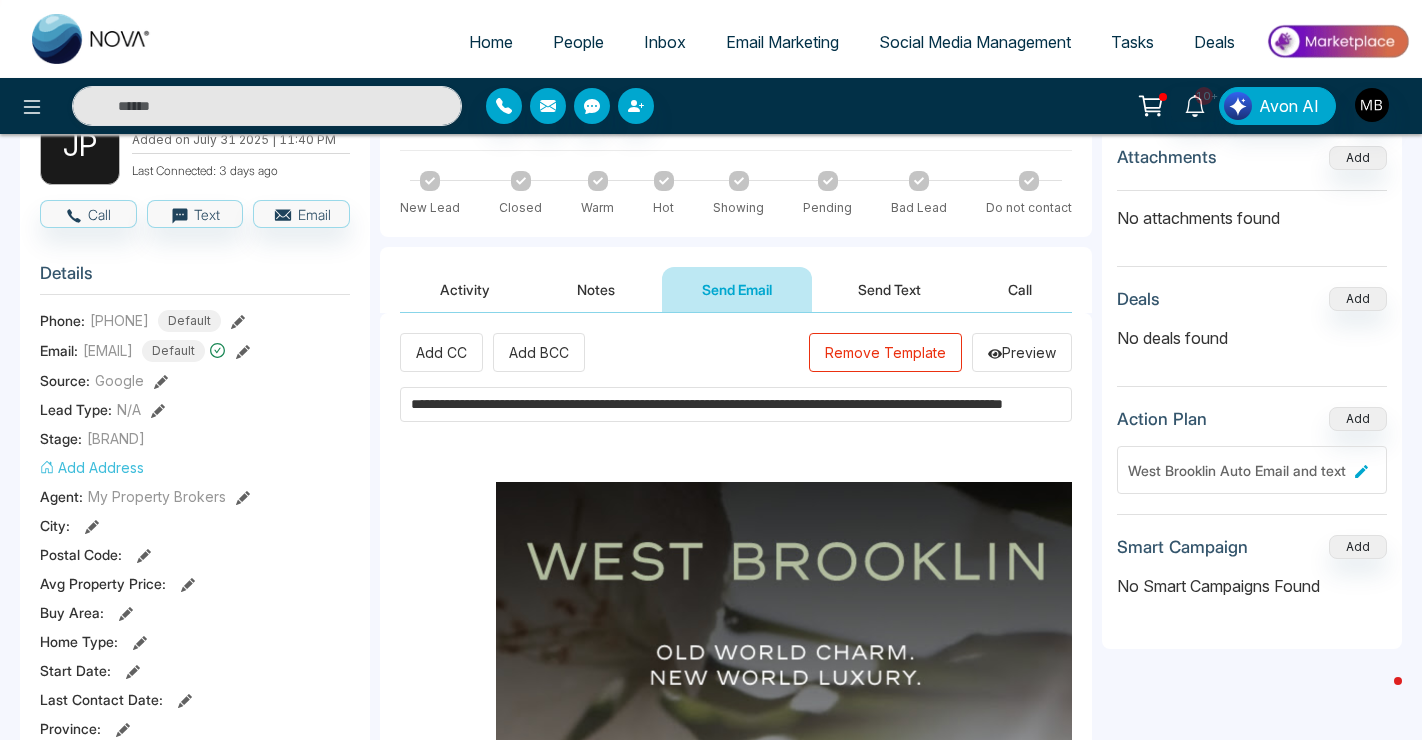 scroll, scrollTop: 0, scrollLeft: 155, axis: horizontal 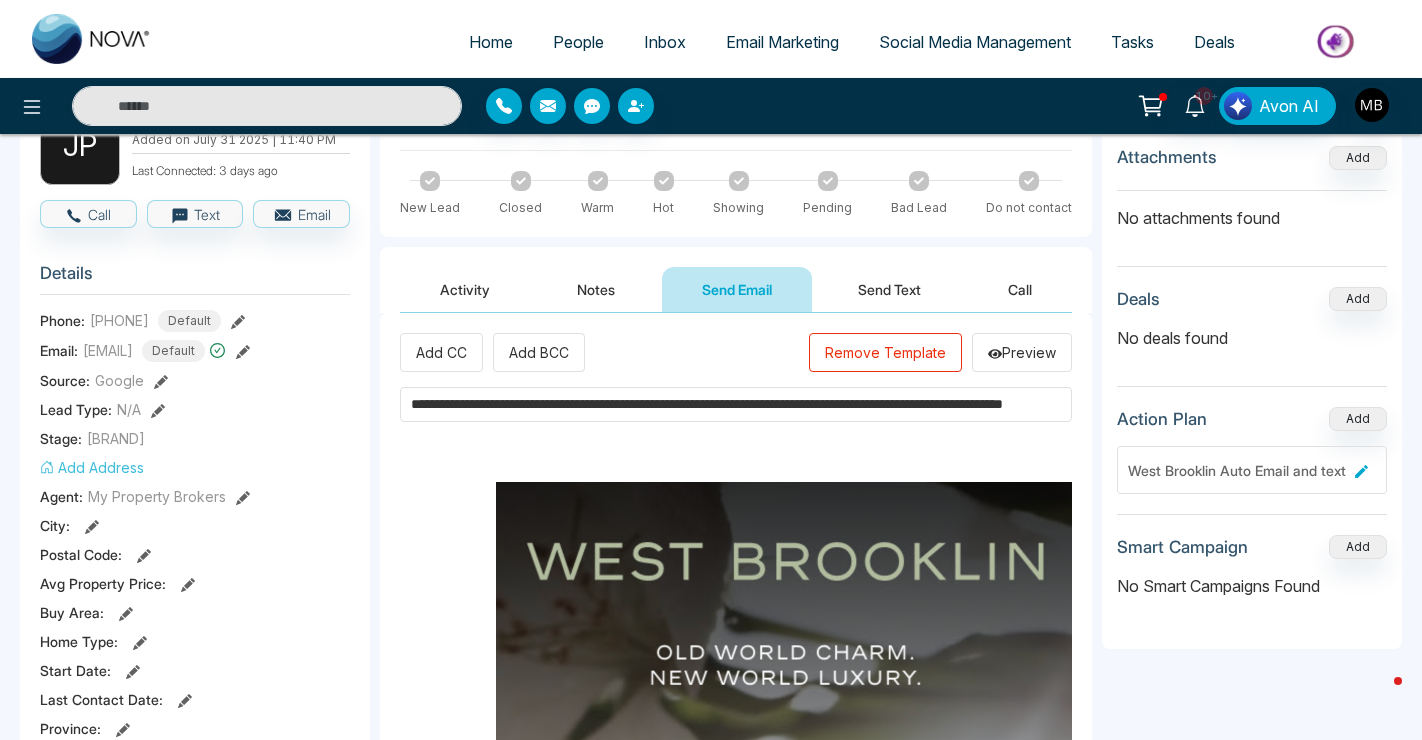 type on "**********" 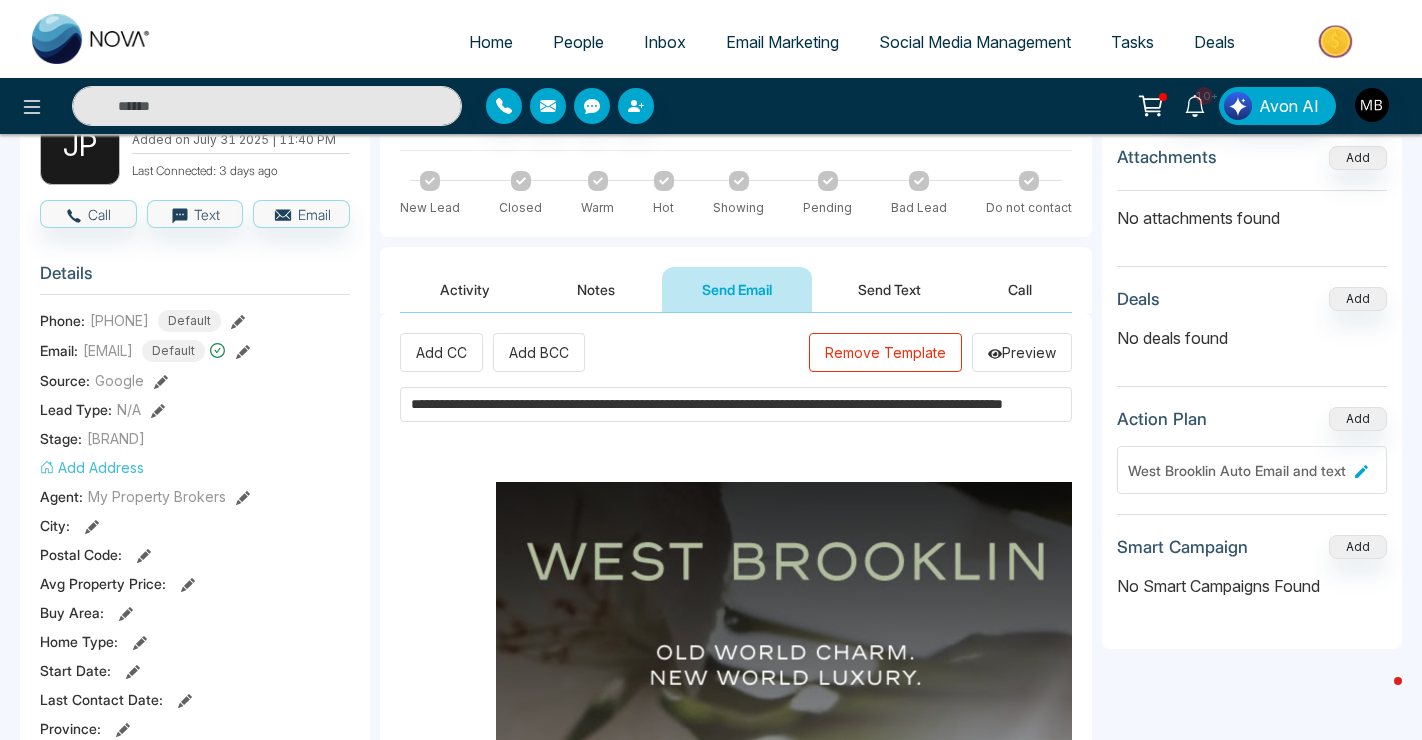 click on "Lead 57 of 2833 Attachments Add No attachments found Deals Add No deals found Action Plan Add [BRAND] Auto Email and text Smart Campaign Add No Smart Campaigns Found" at bounding box center (1252, 778) 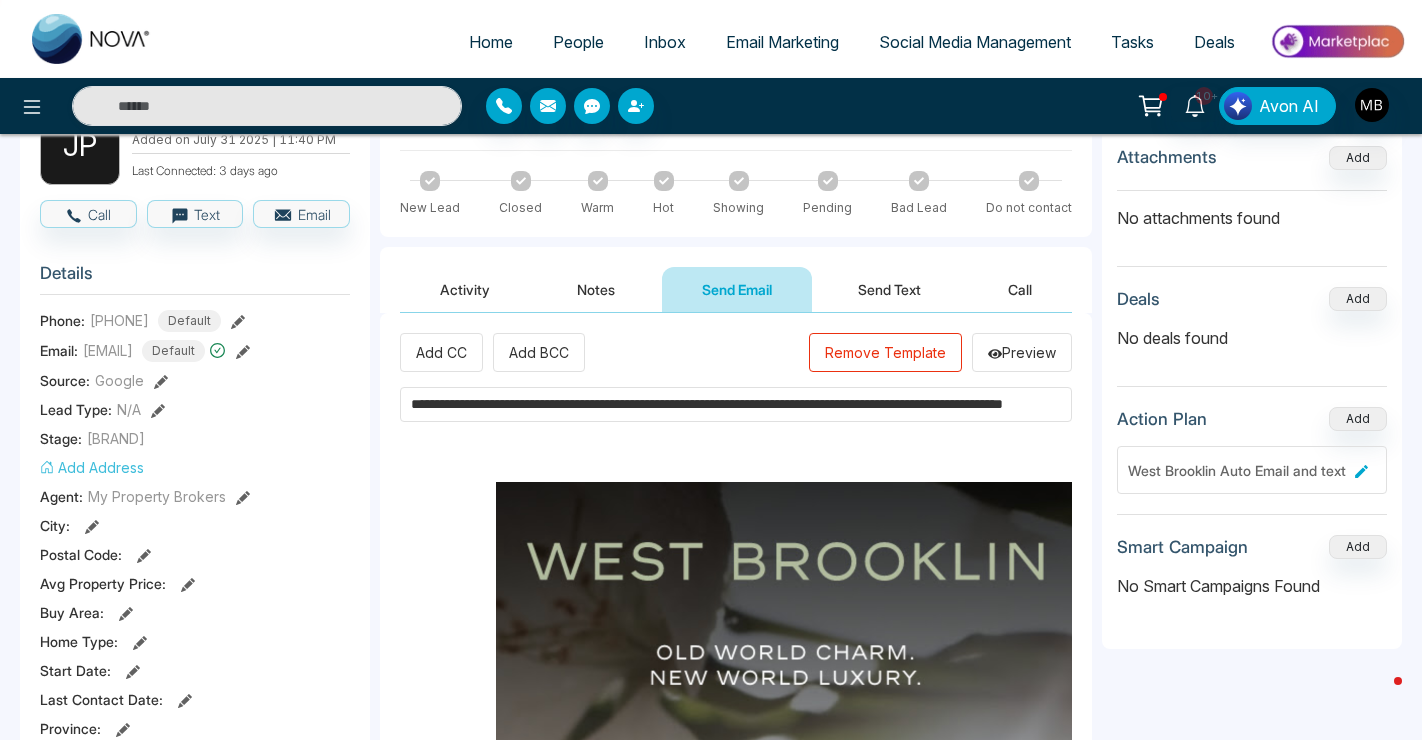 scroll, scrollTop: 0, scrollLeft: 0, axis: both 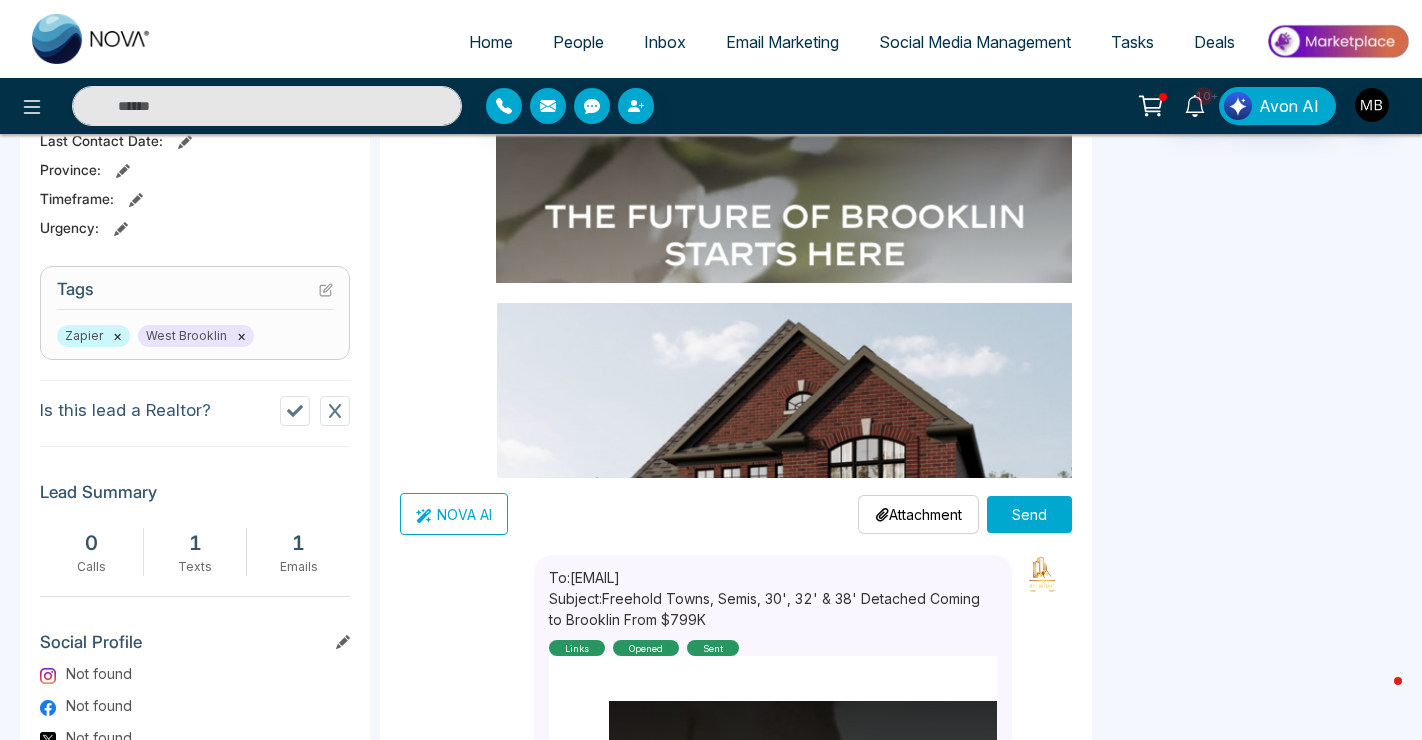 click on "Send" at bounding box center (1029, 514) 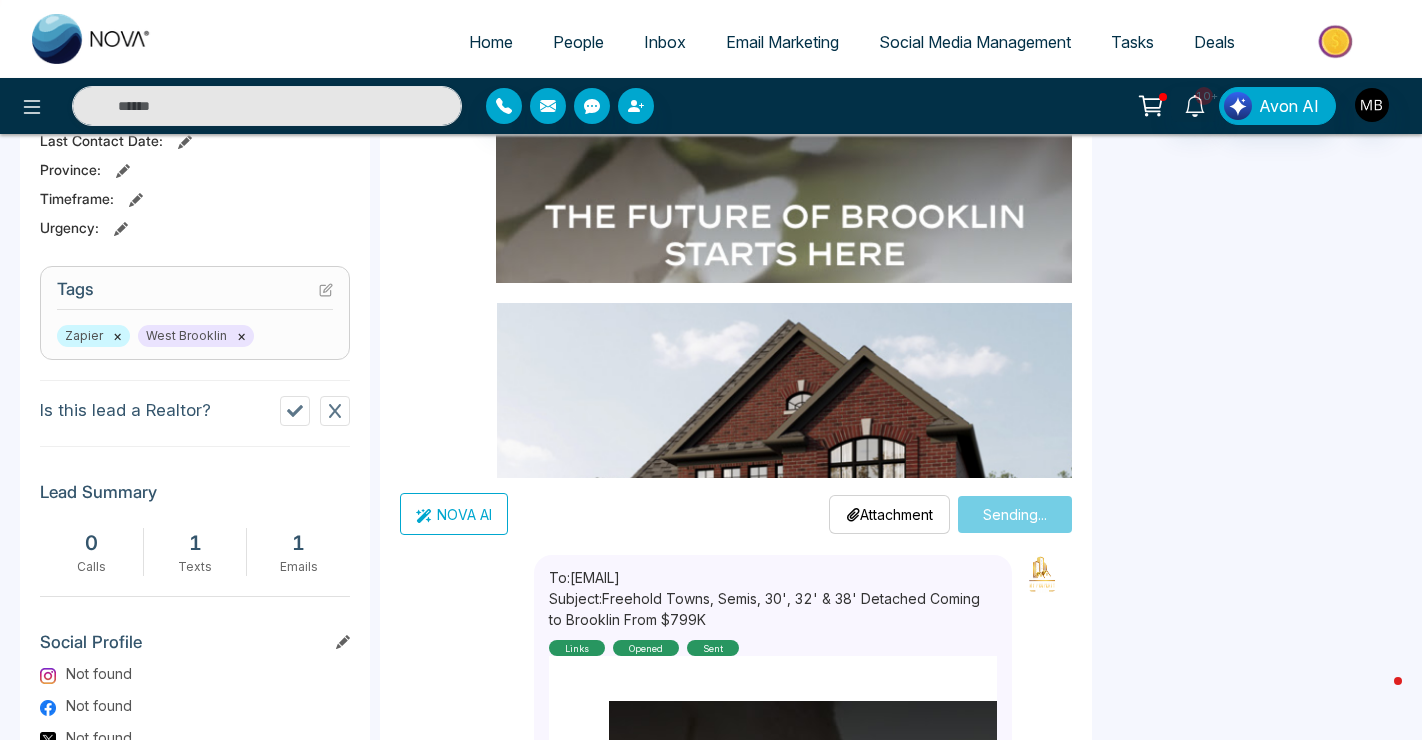 type 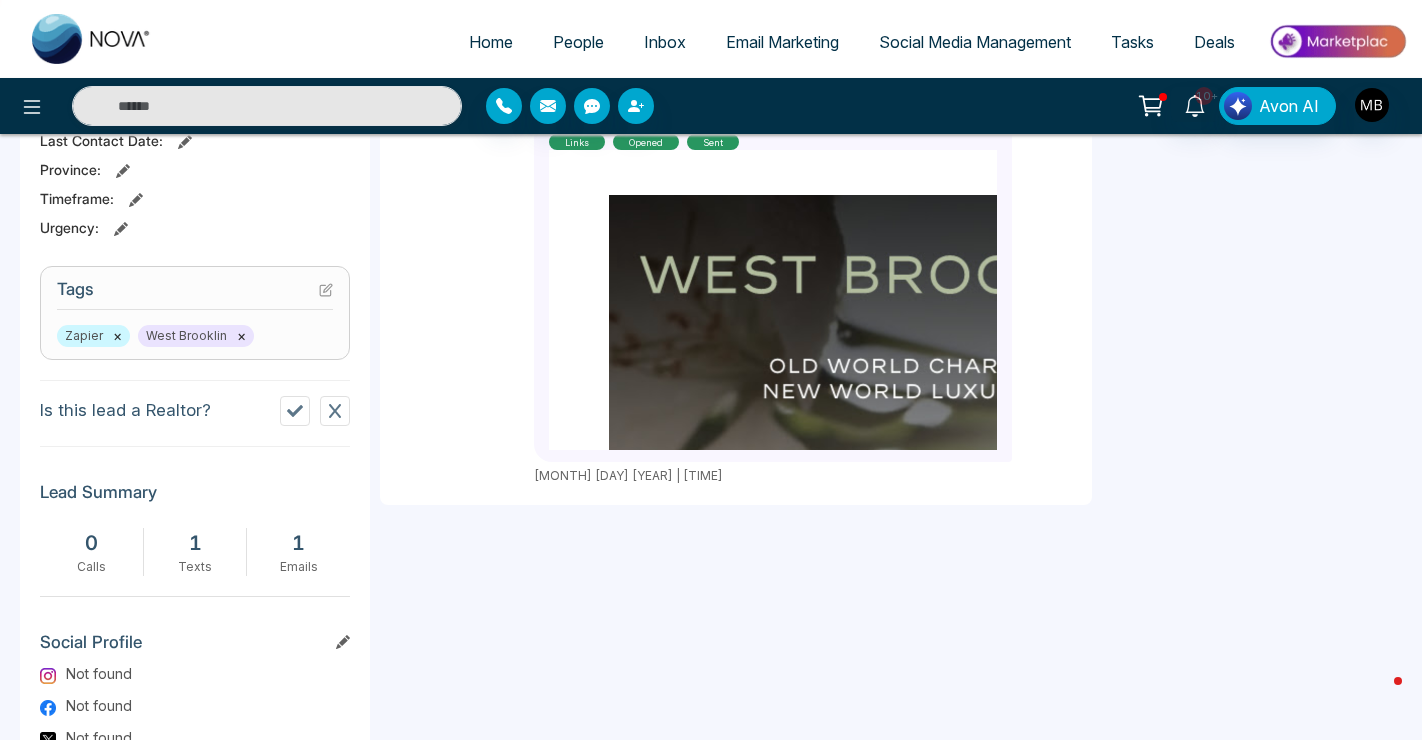 scroll, scrollTop: 0, scrollLeft: 0, axis: both 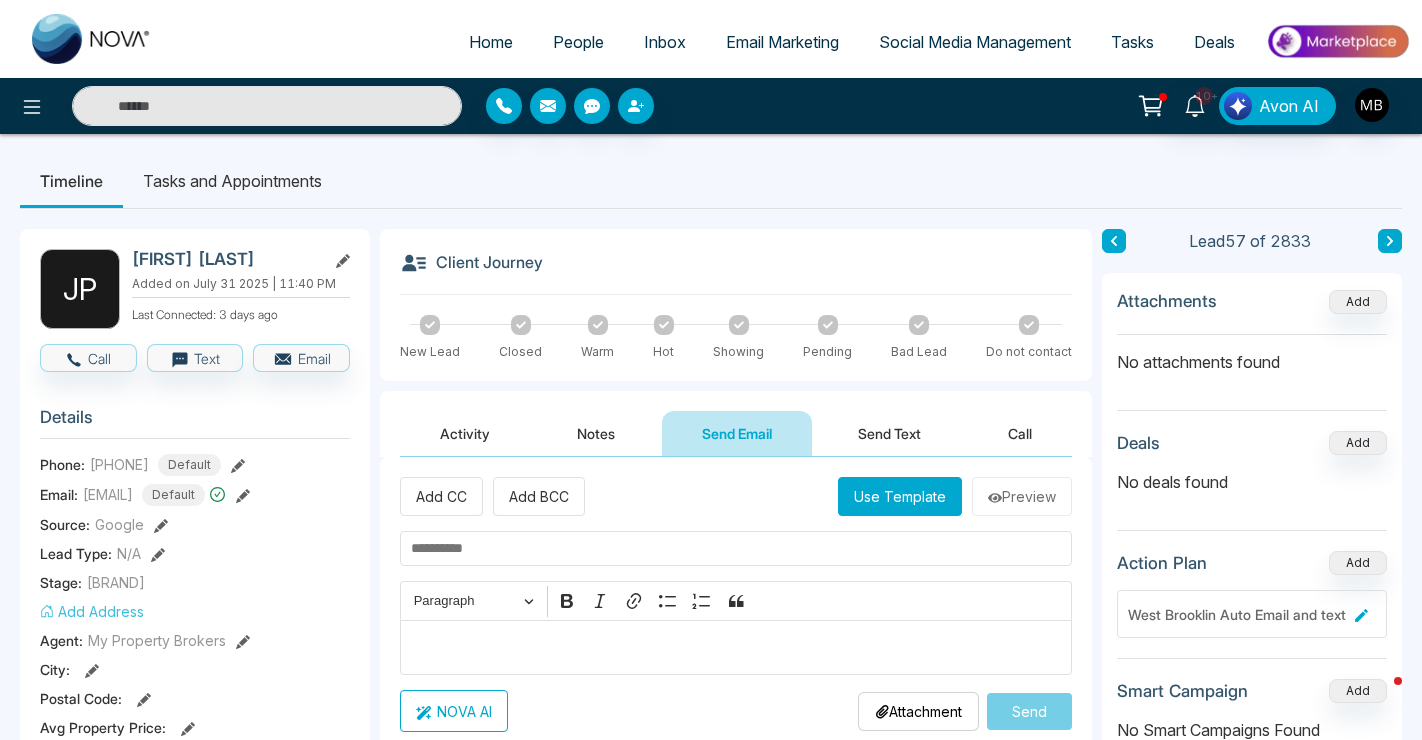 click on "Notes" at bounding box center (596, 433) 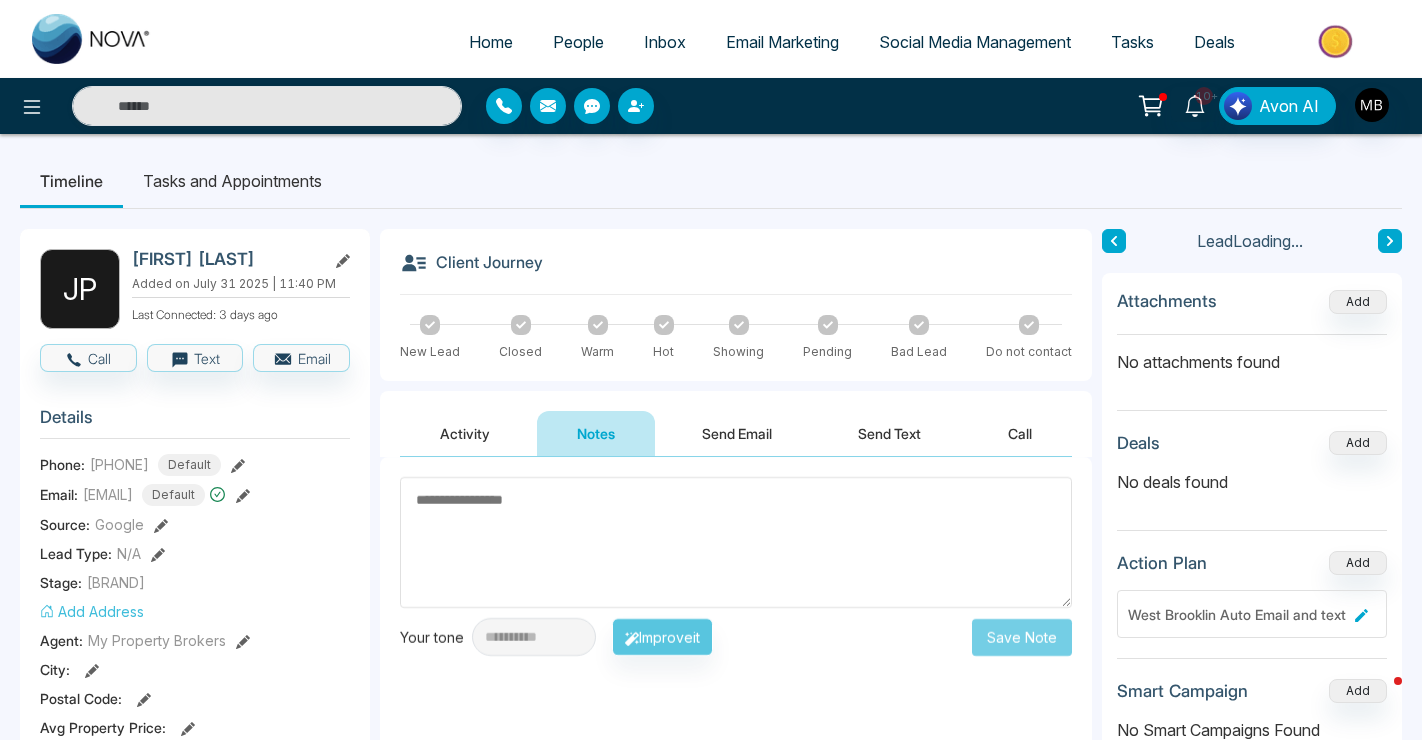 click at bounding box center [736, 542] 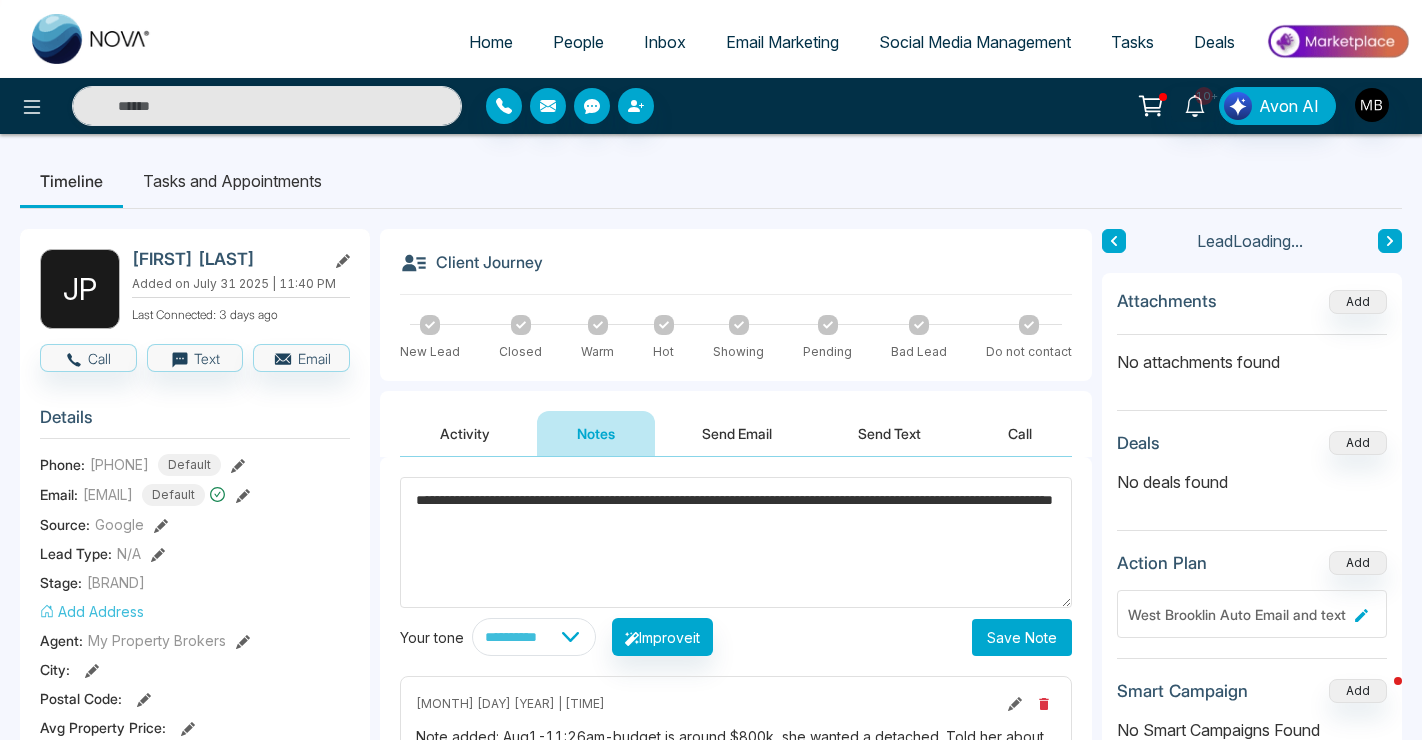 type on "**********" 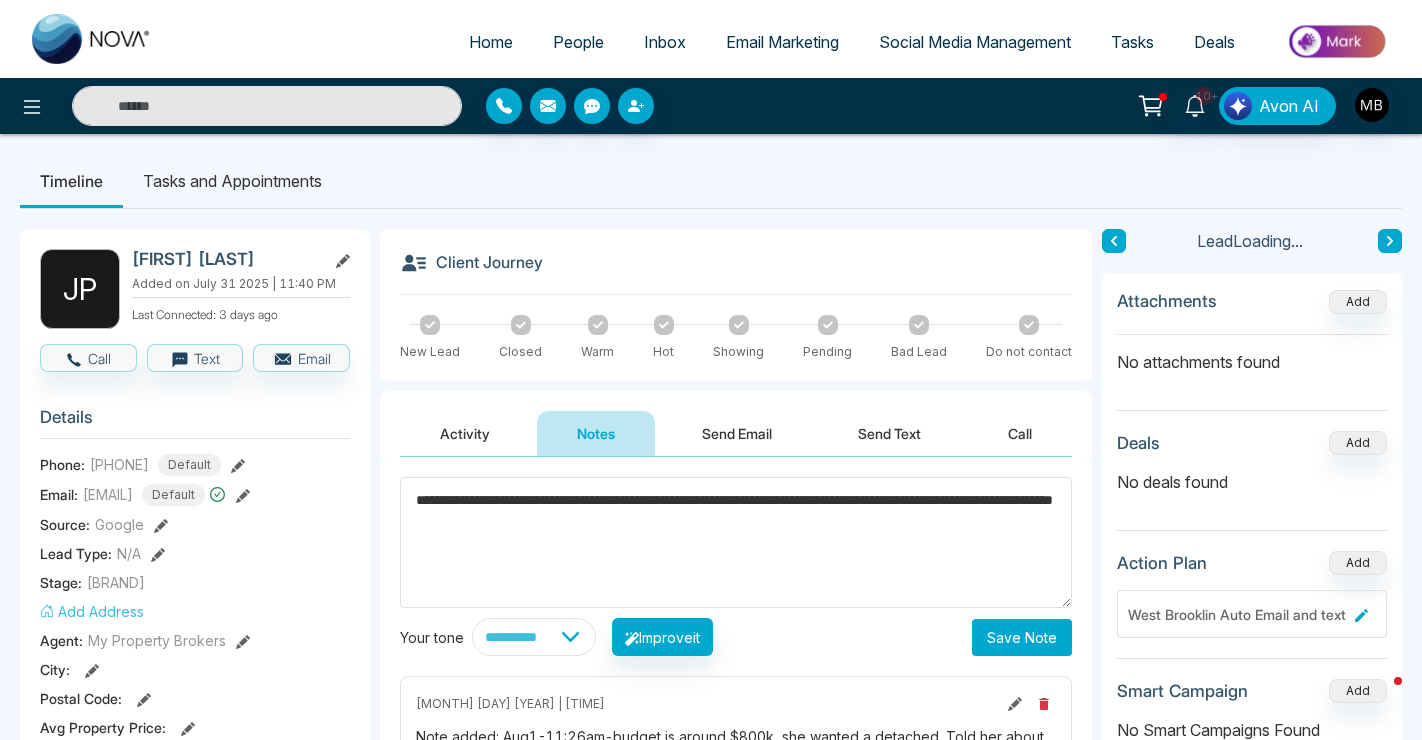 click on "Save Note" at bounding box center (1022, 637) 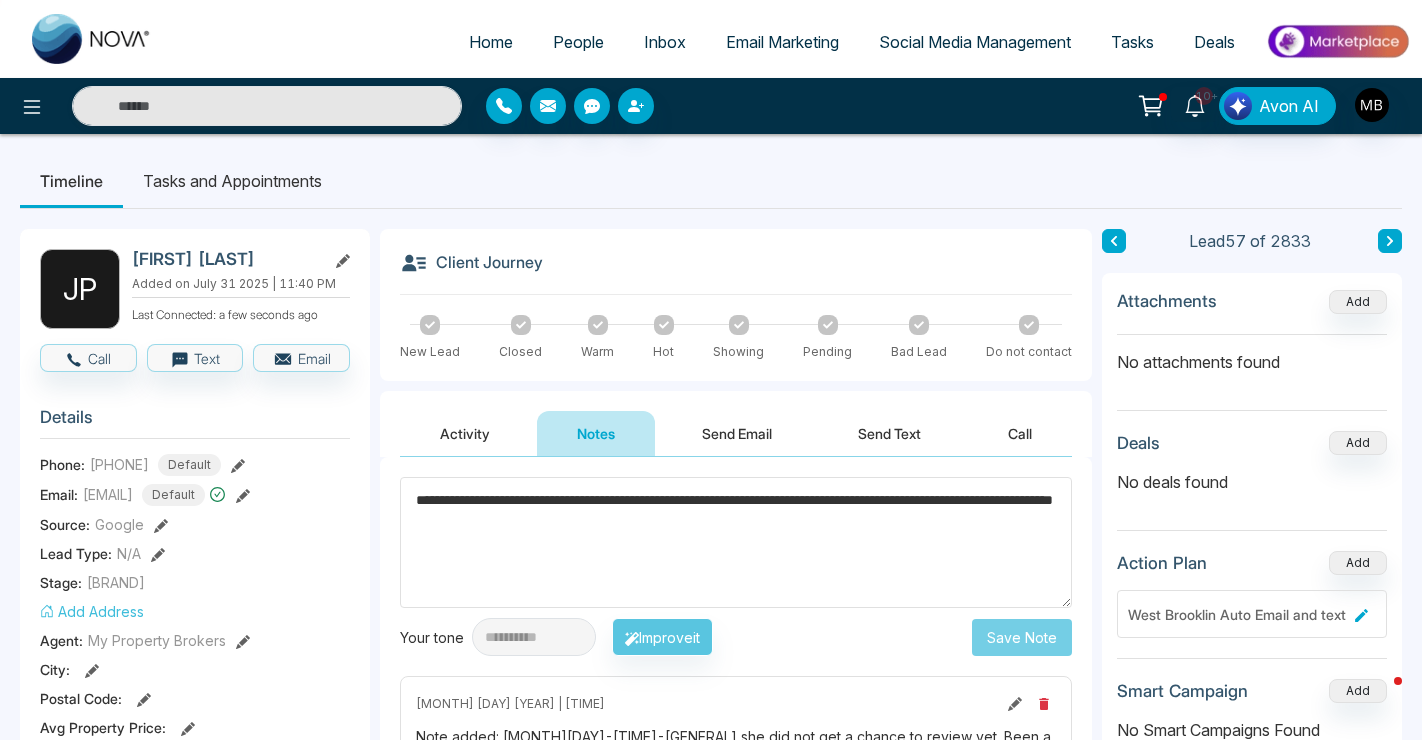 type 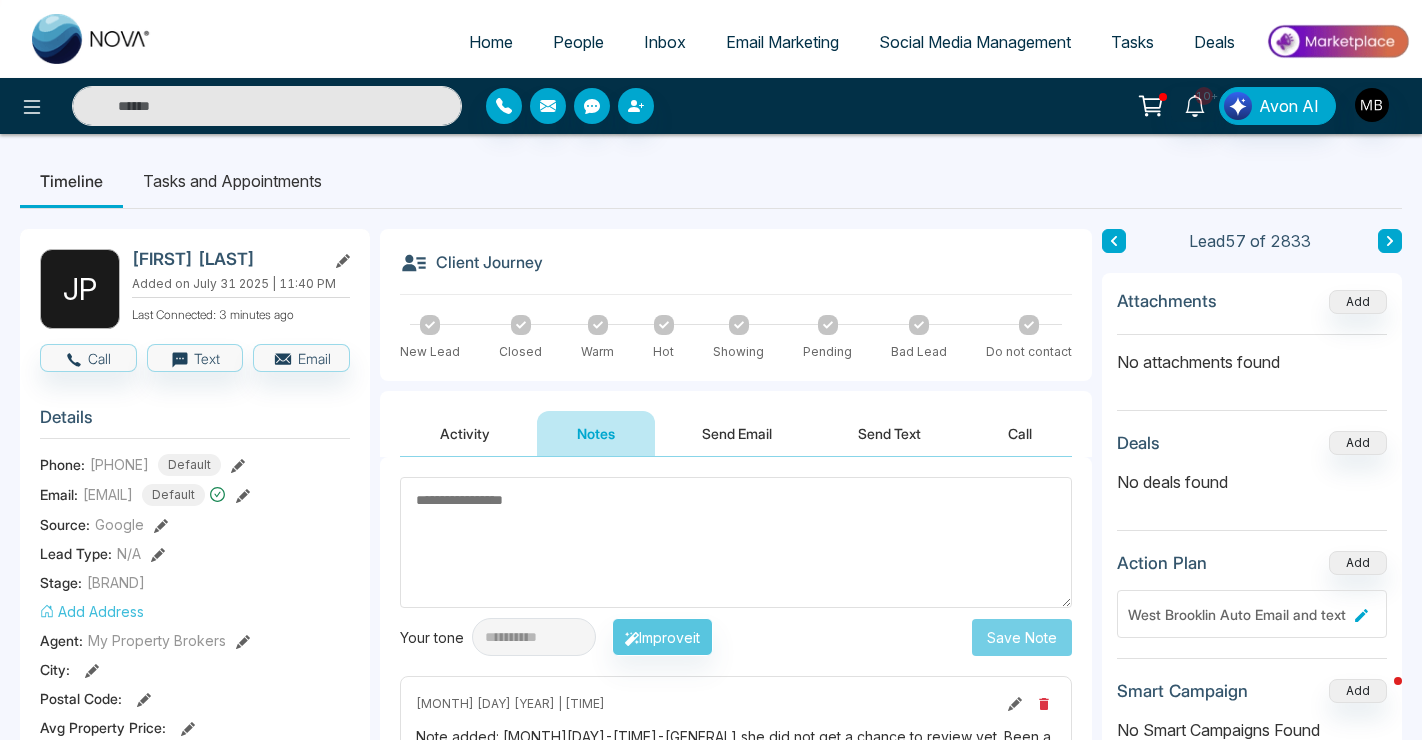 click at bounding box center [267, 106] 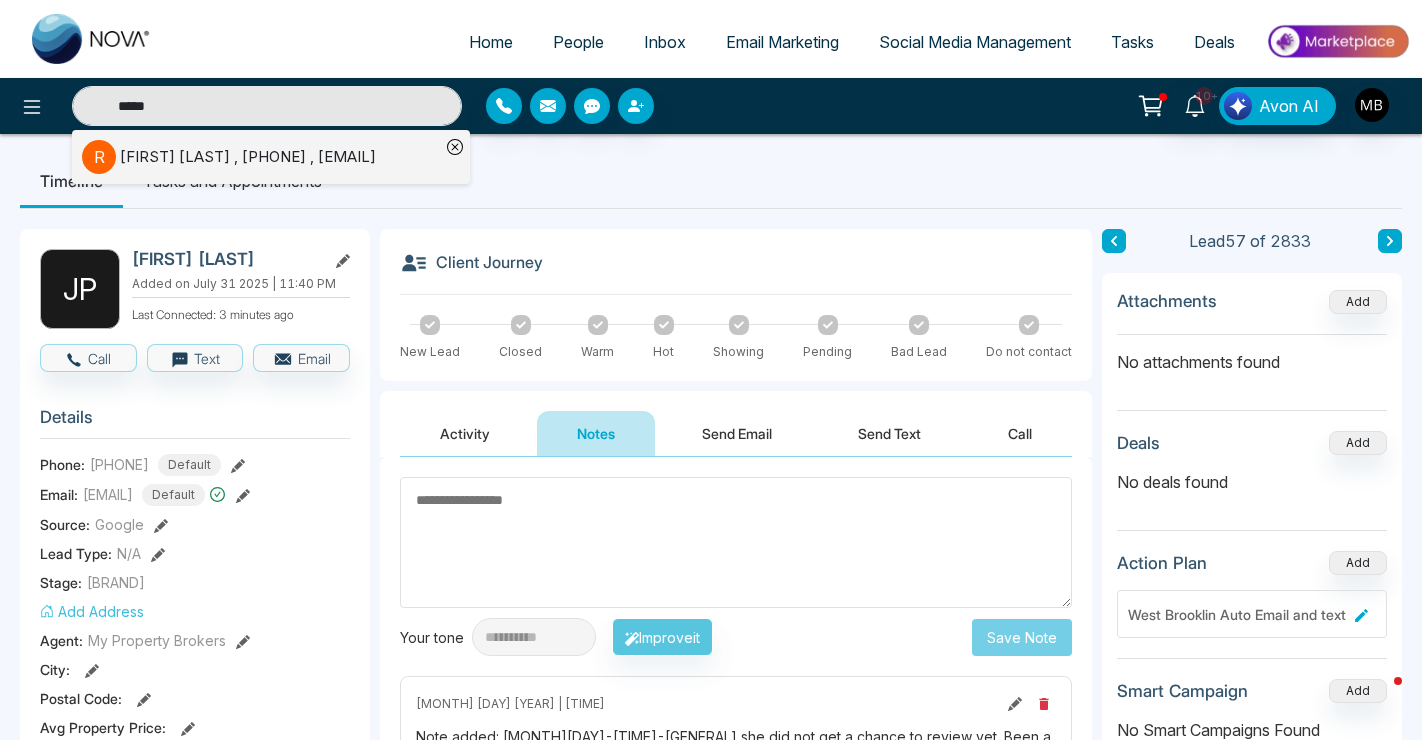 type on "*****" 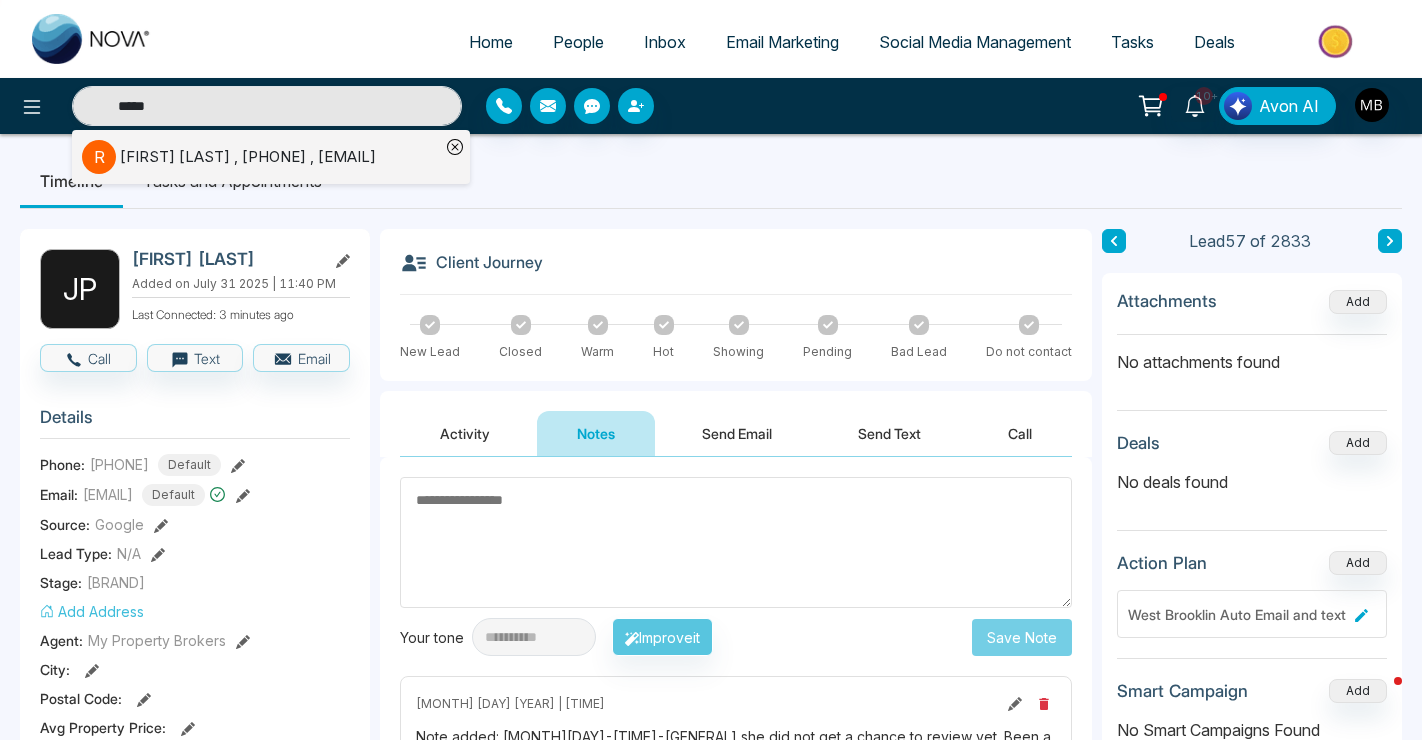 click on "[FIRST] [LAST] , [PHONE] , [EMAIL]" at bounding box center [248, 157] 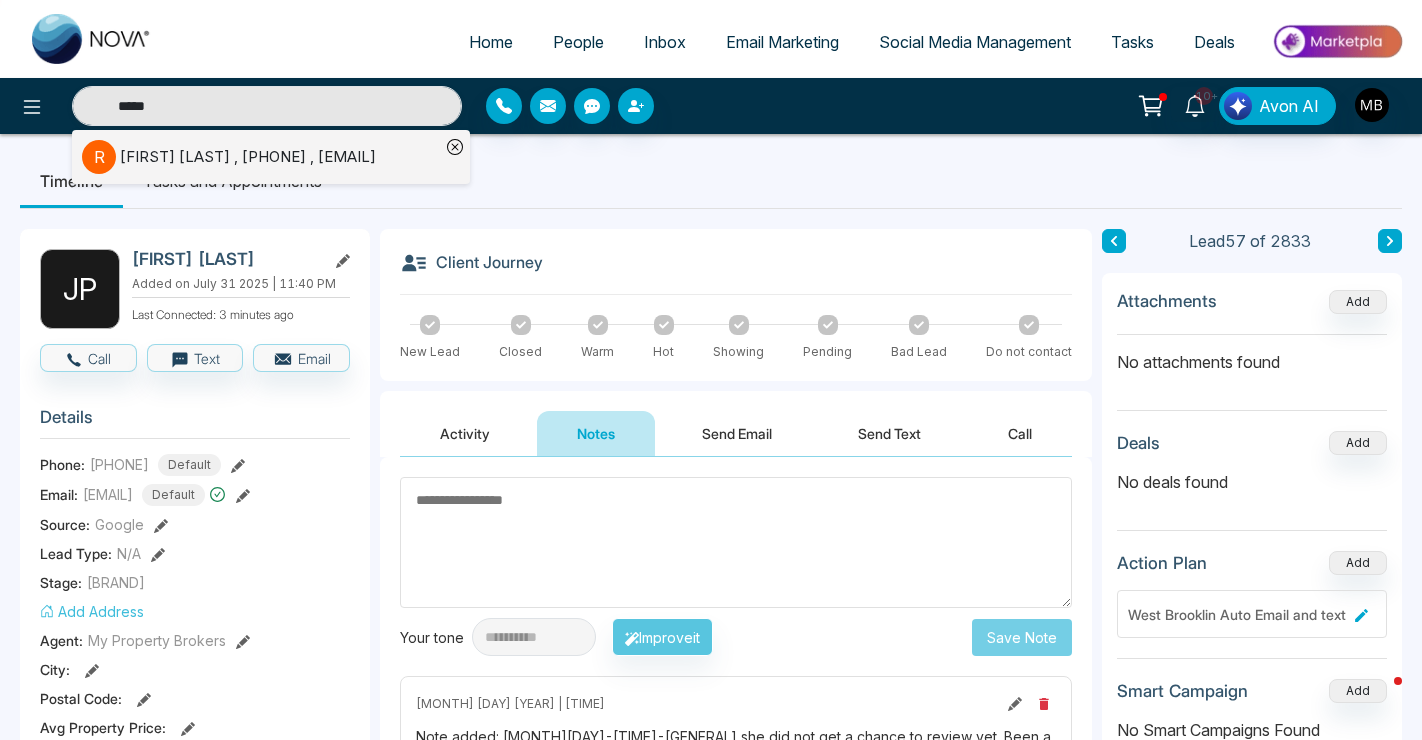 type 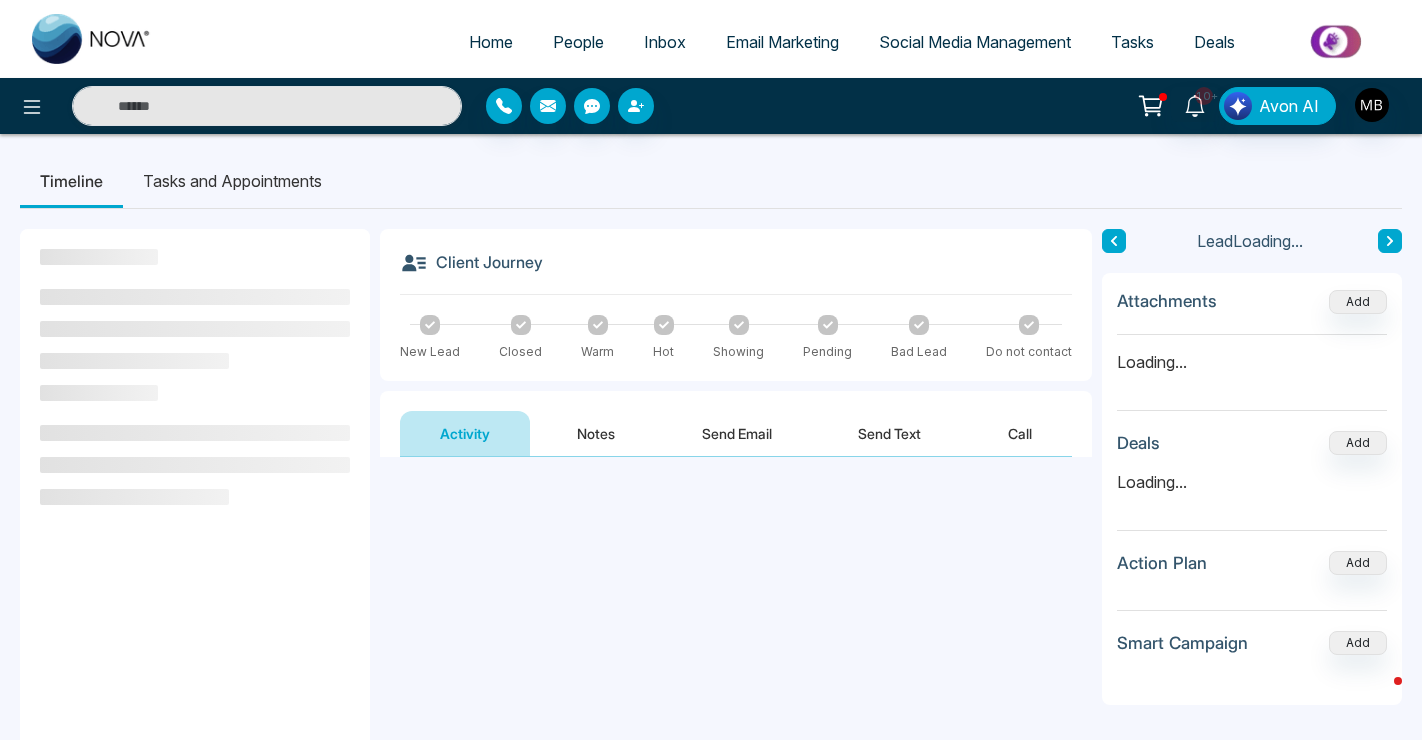 click on "Notes" at bounding box center [596, 433] 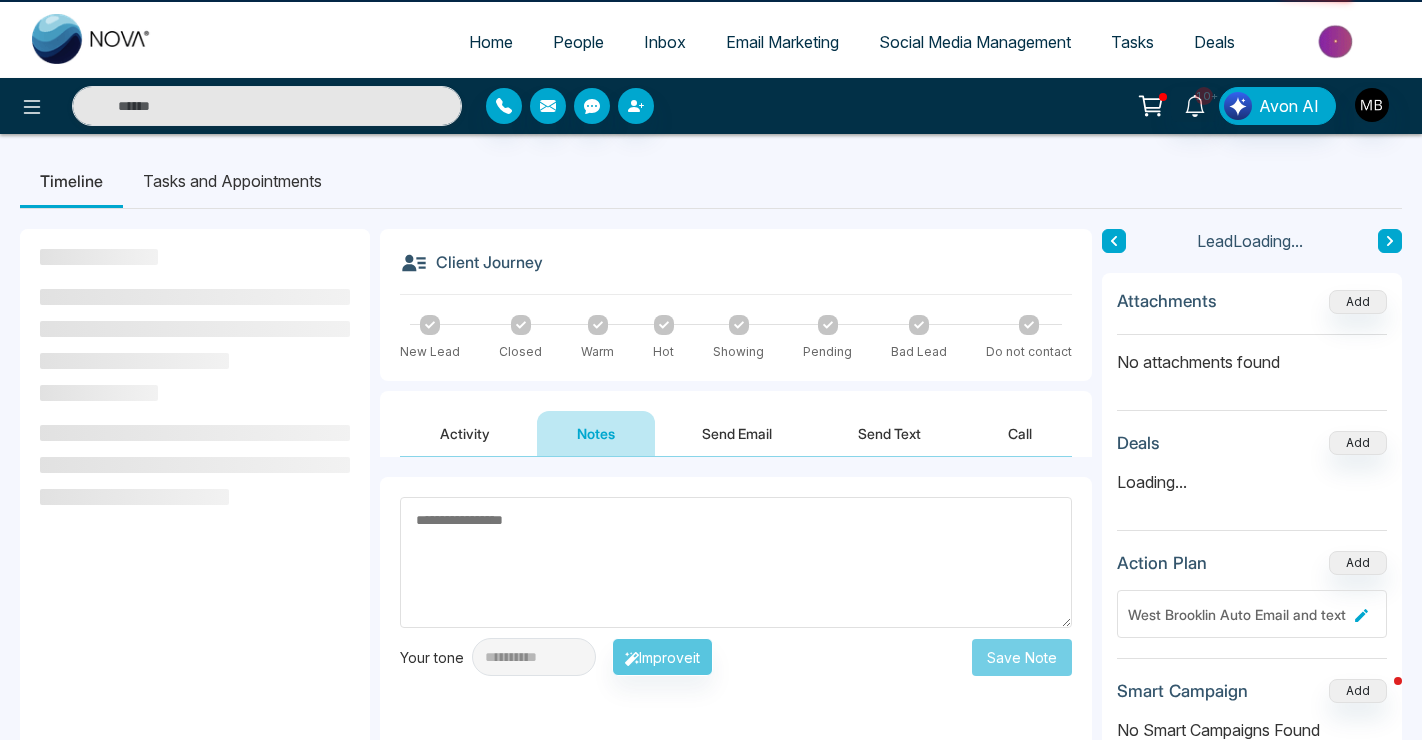 click at bounding box center [736, 562] 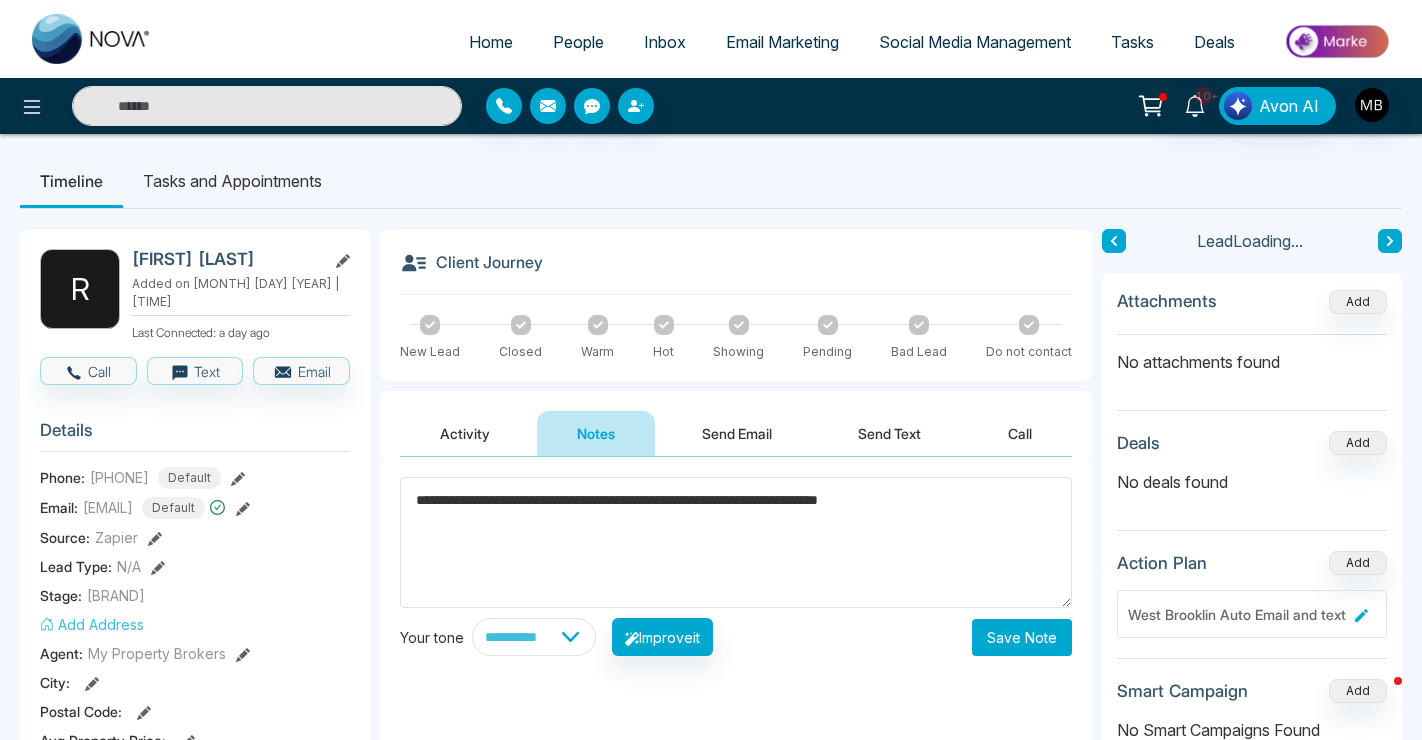 type on "**********" 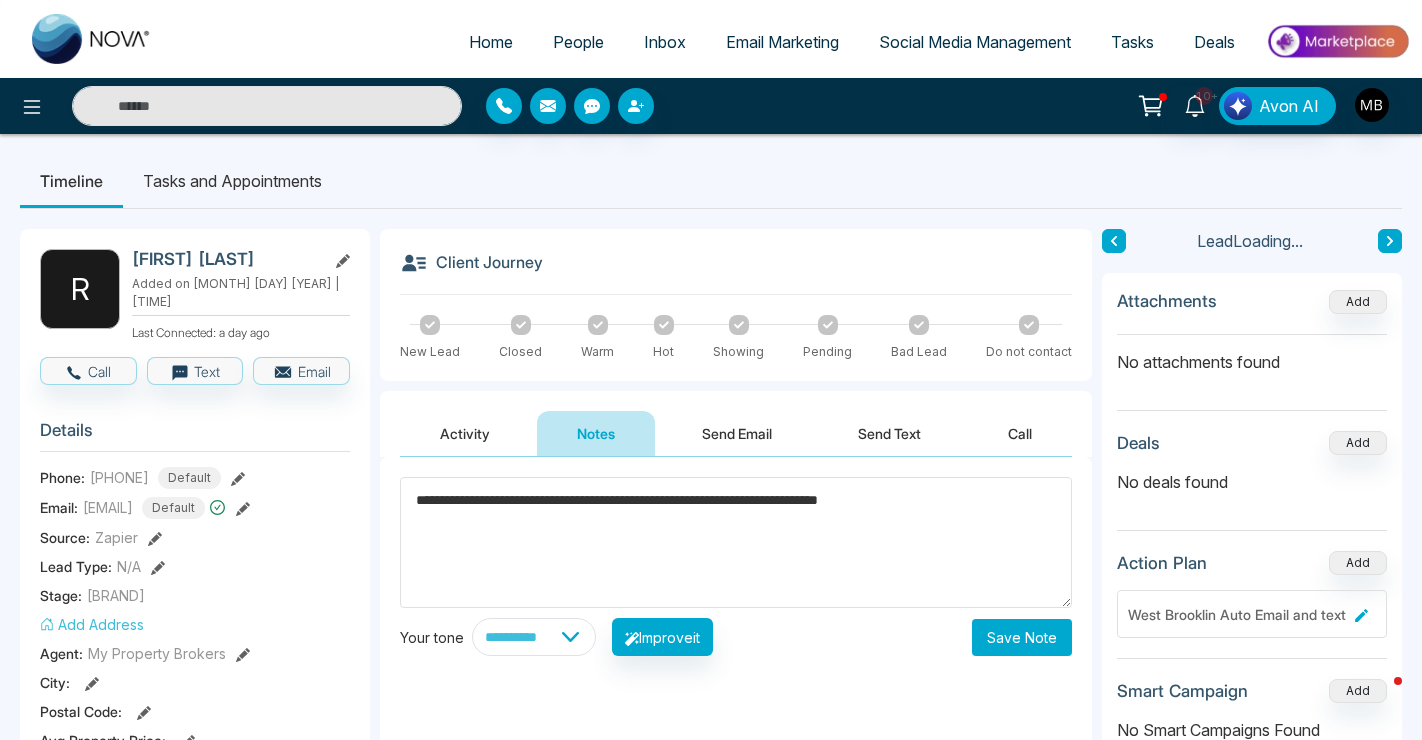 click on "Save Note" at bounding box center [1022, 637] 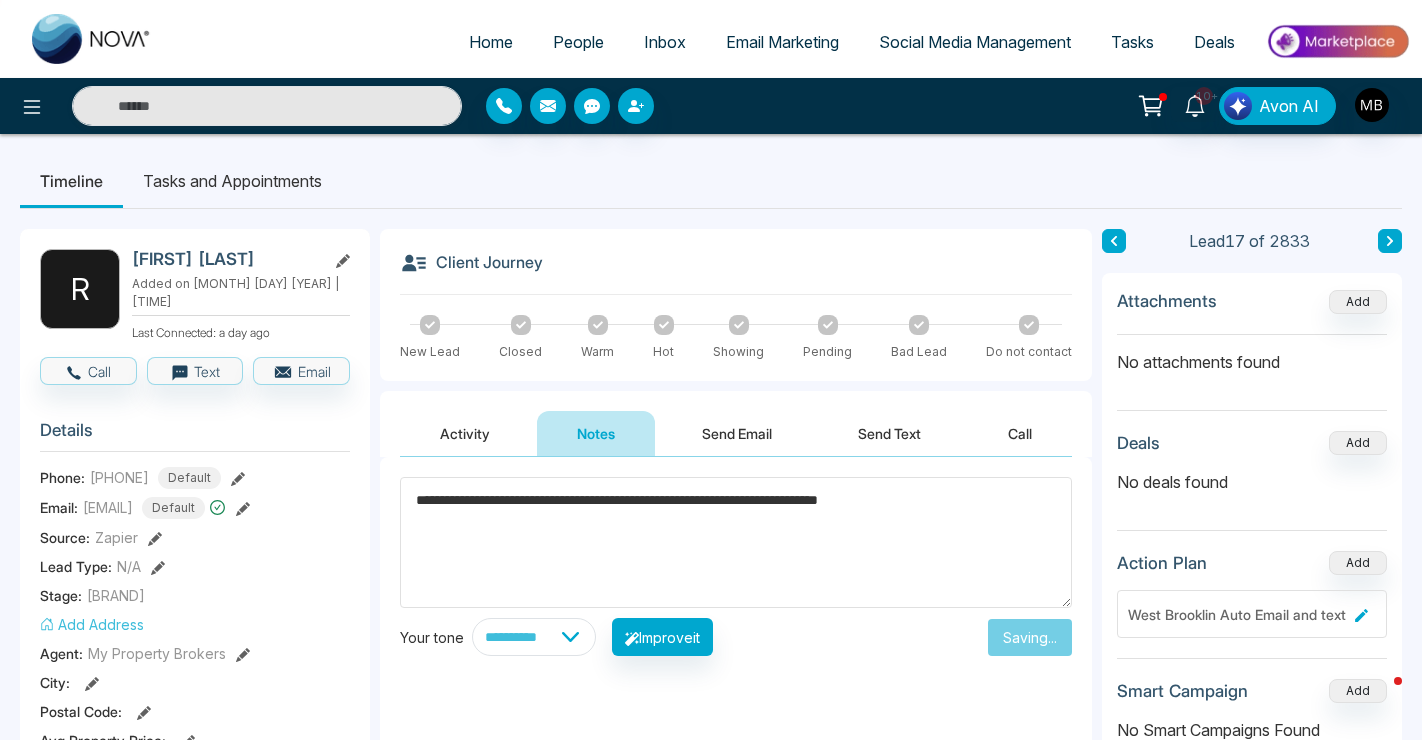 type 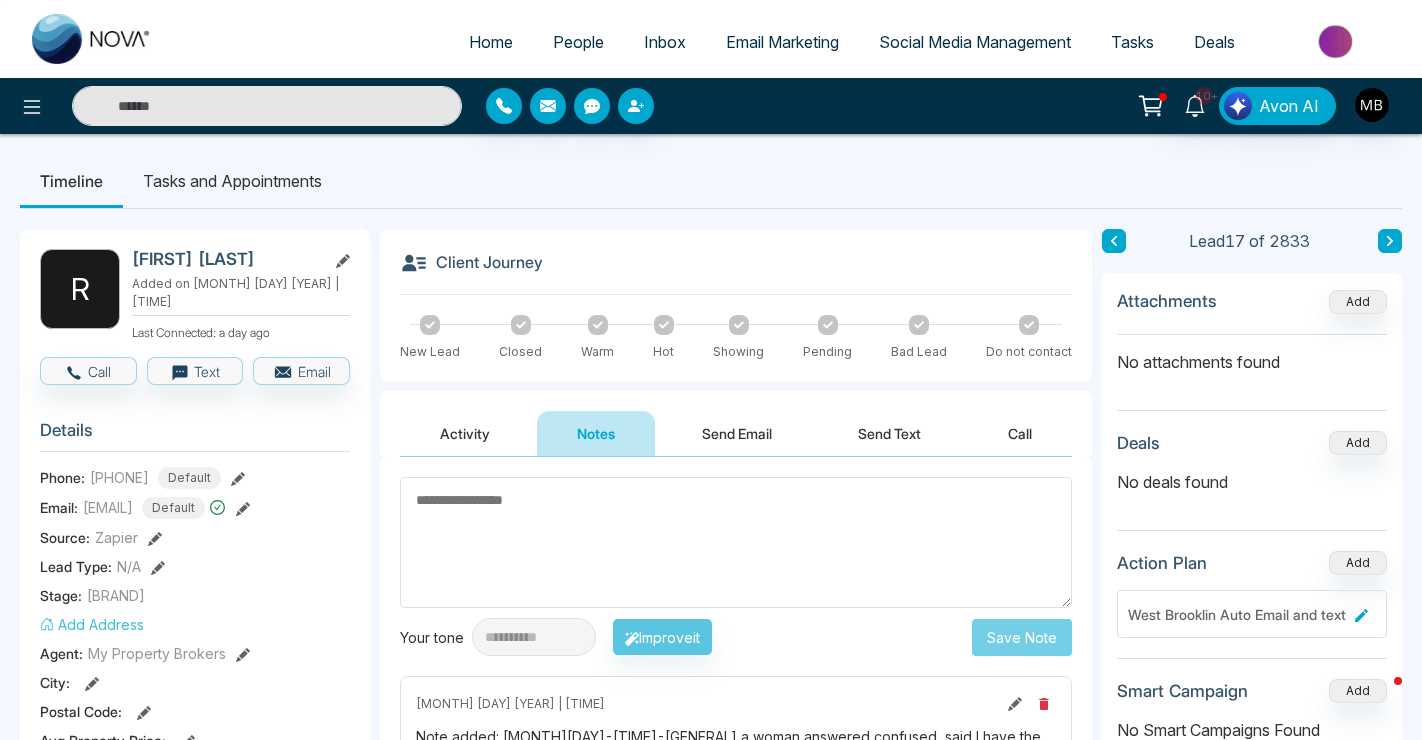click at bounding box center [267, 106] 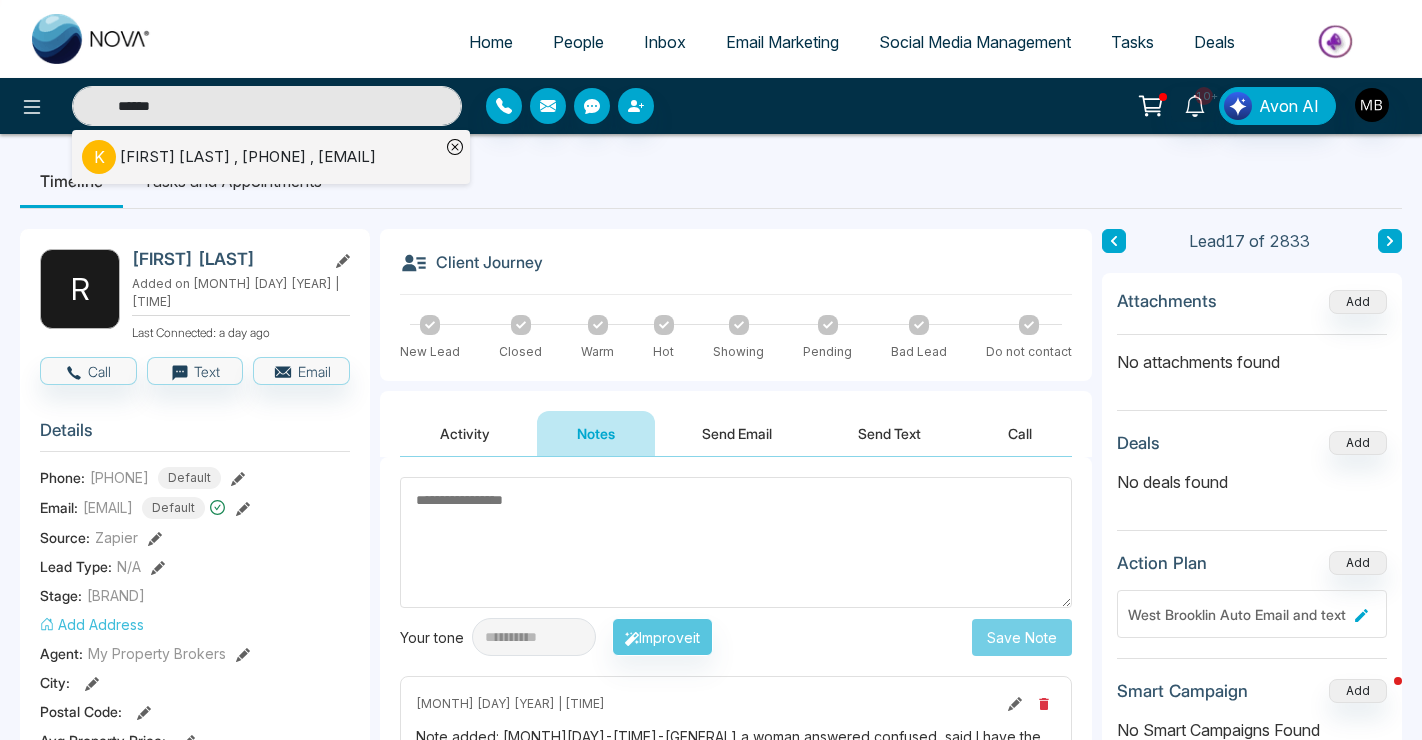 type on "******" 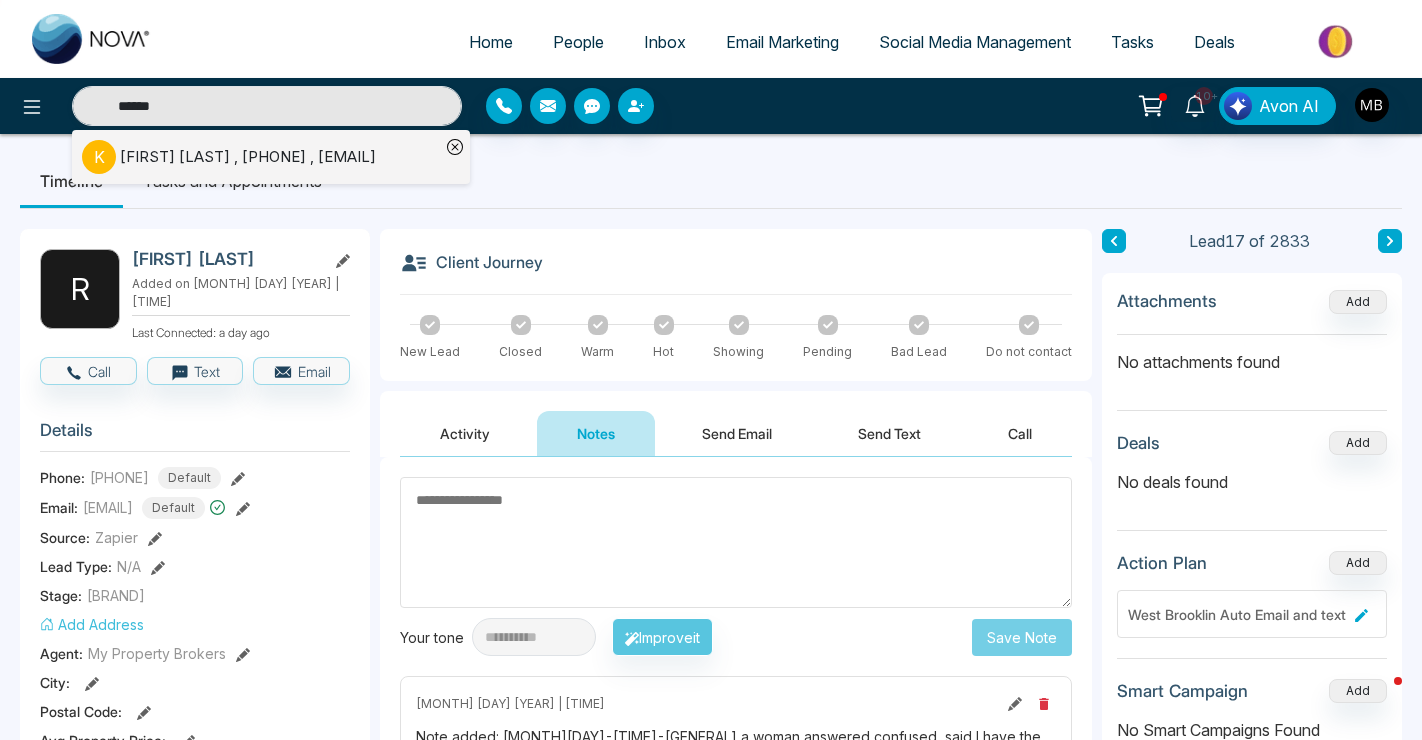 click on "[FIRST] [LAST] , [PHONE] , [EMAIL]" at bounding box center [248, 157] 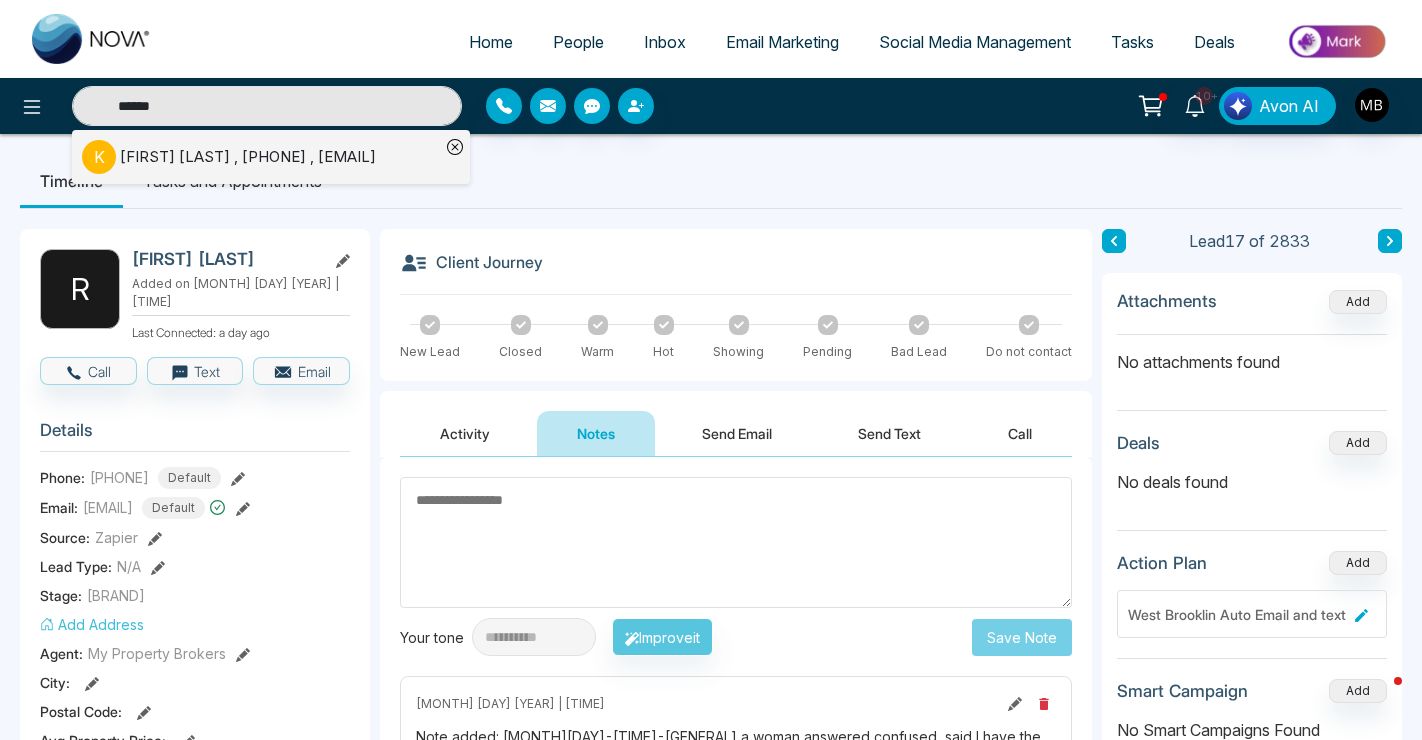 type 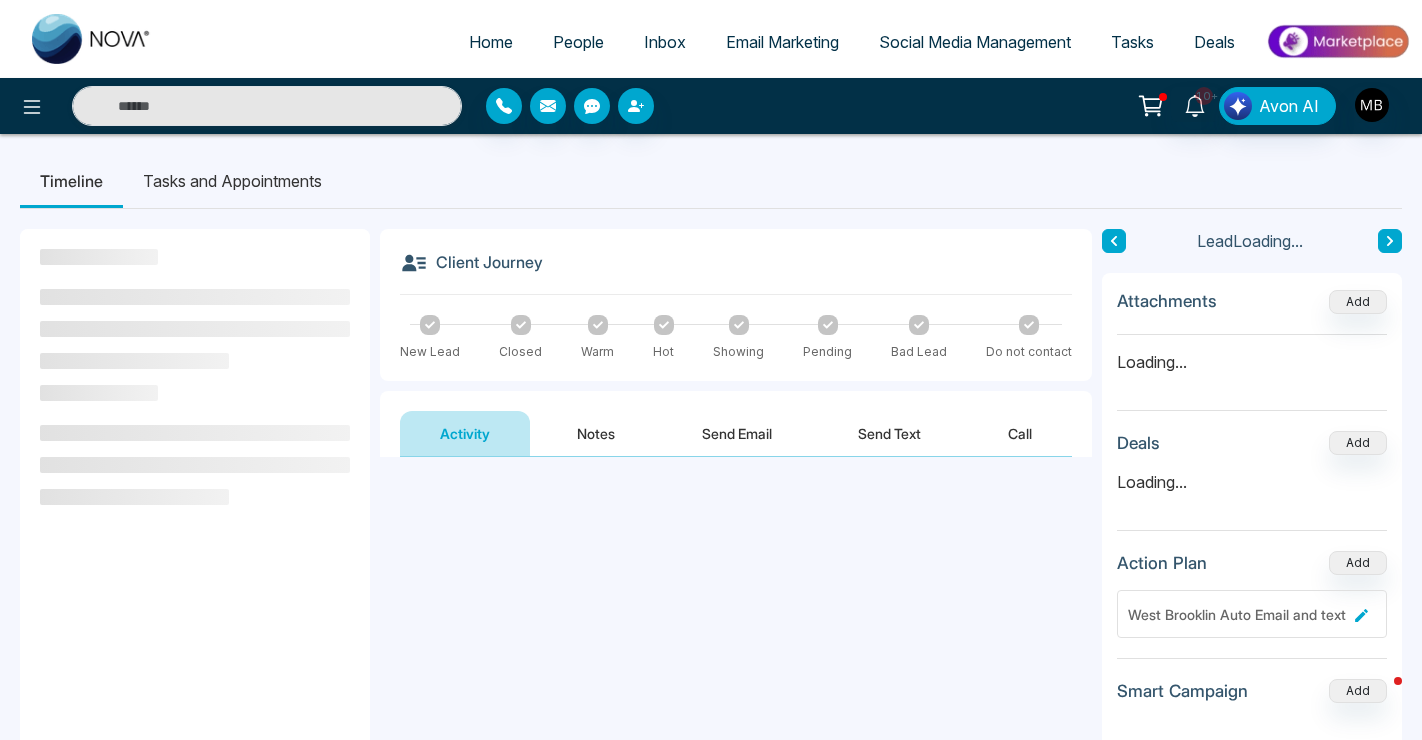 click on "Notes" at bounding box center (596, 433) 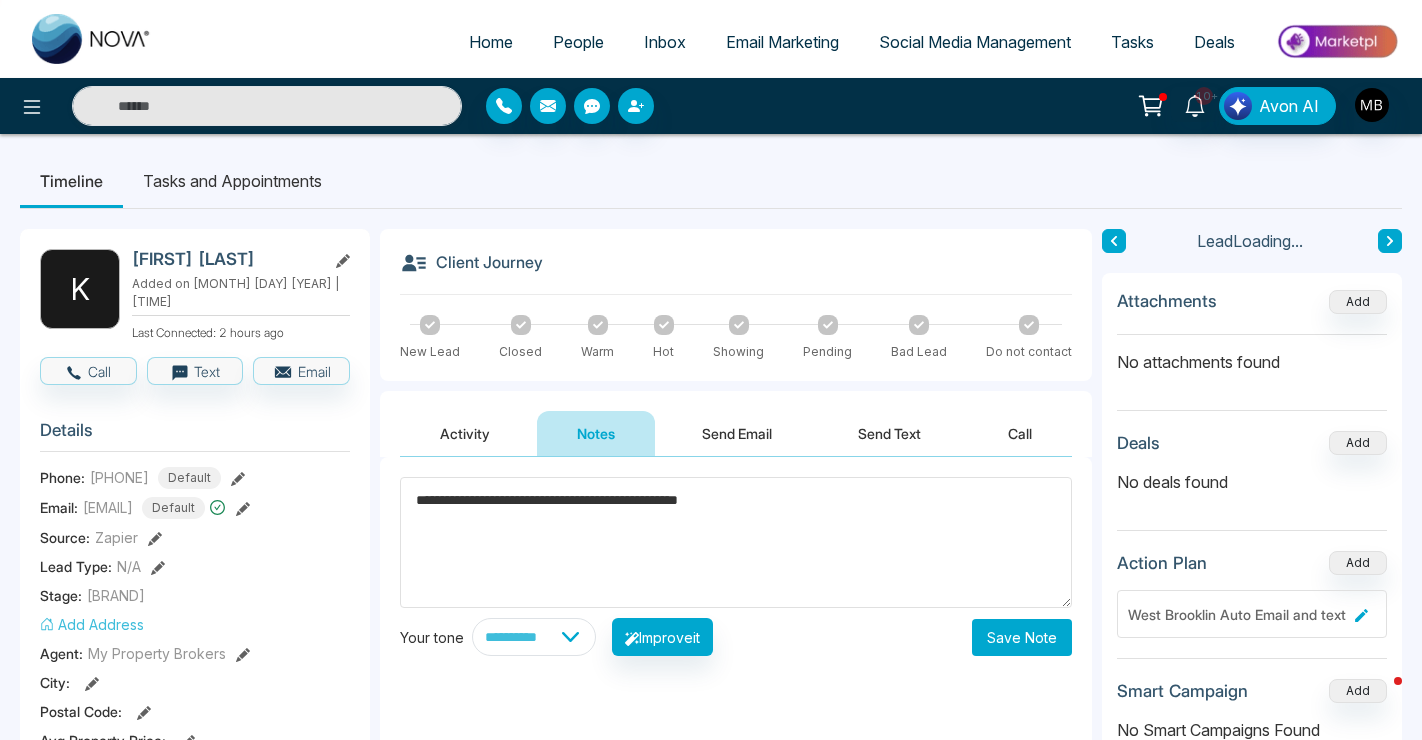 type on "**********" 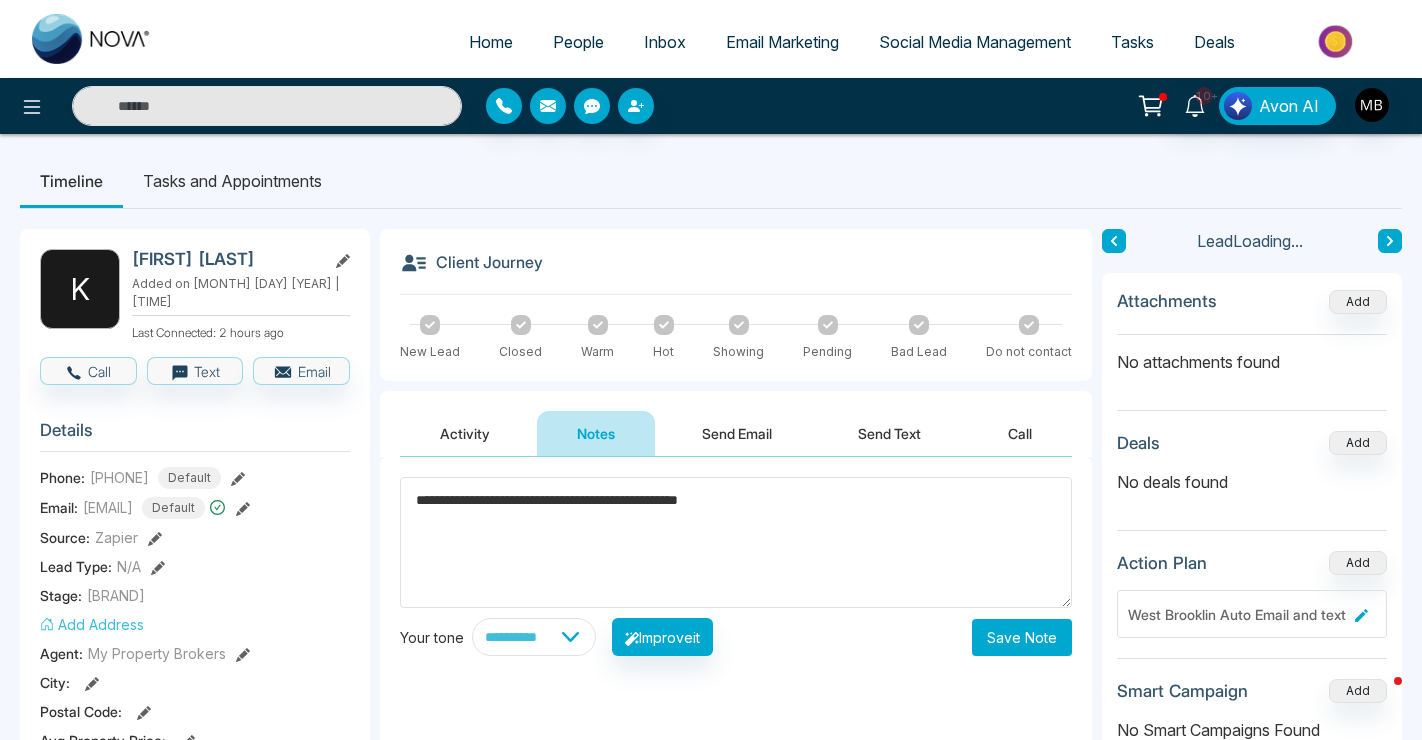 click on "Save Note" at bounding box center (1022, 637) 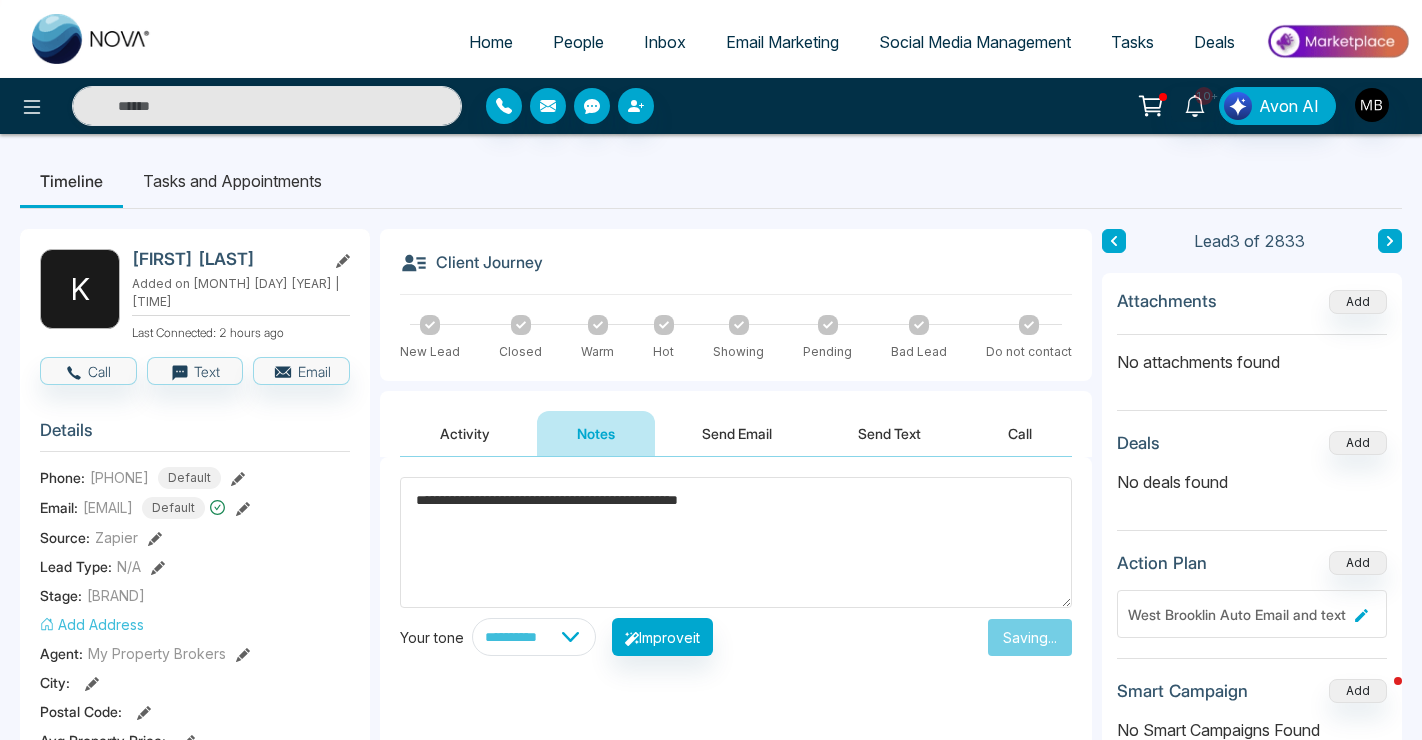 type 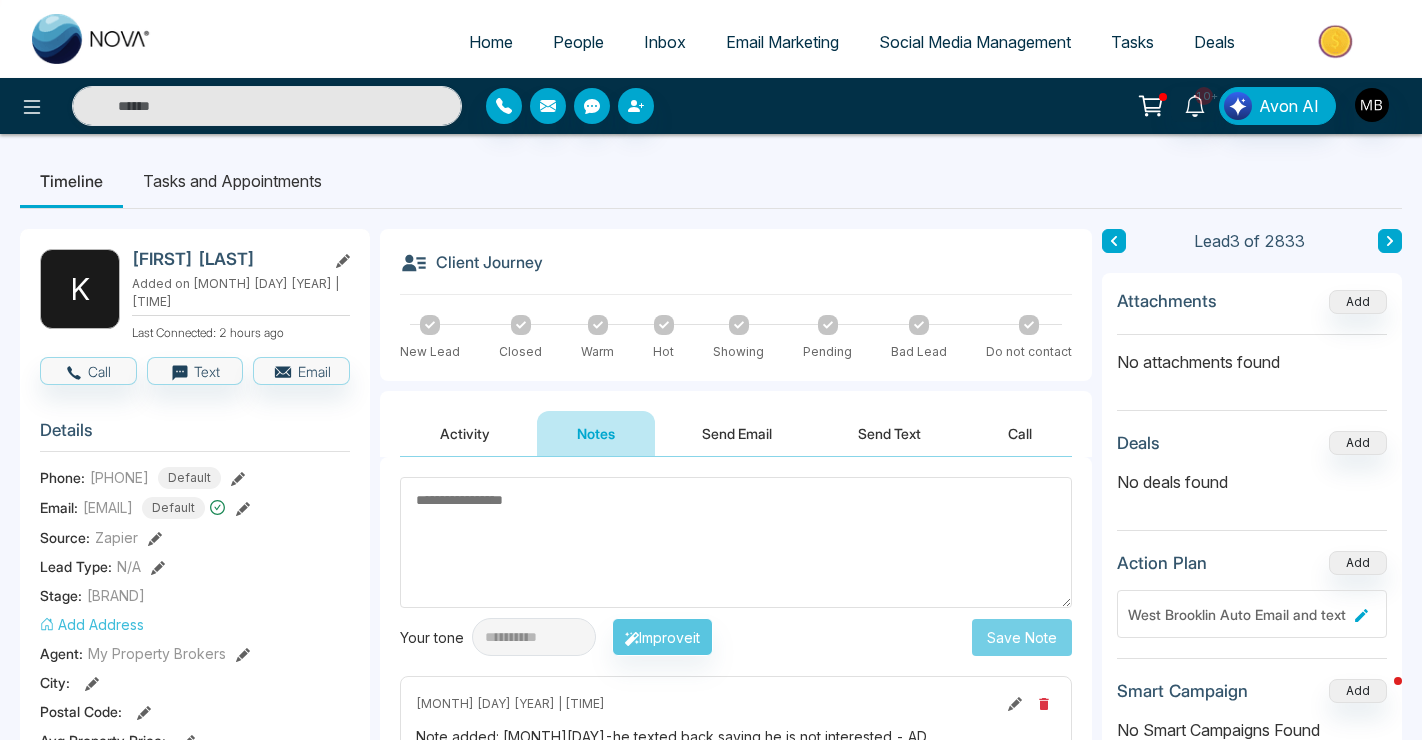 click on "10+ Avon AI" at bounding box center (711, 106) 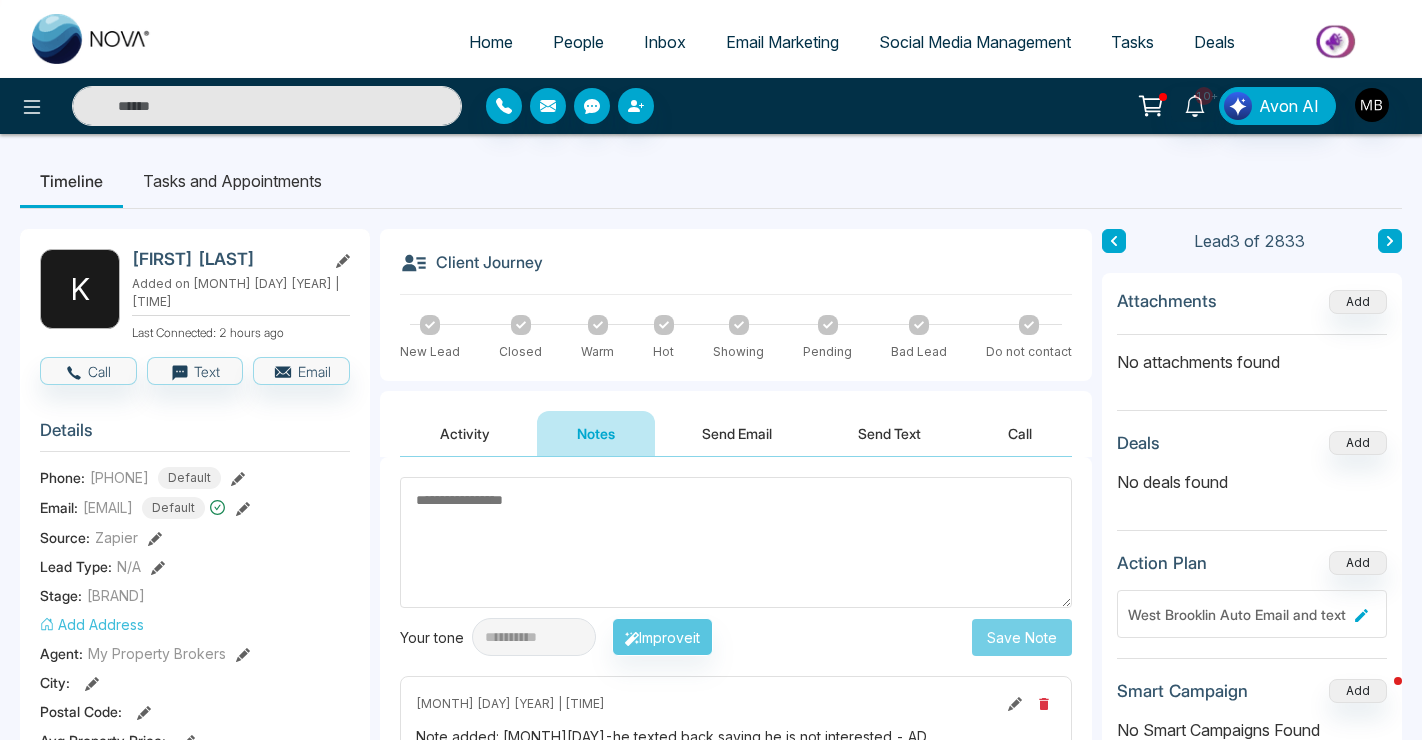 click at bounding box center [267, 106] 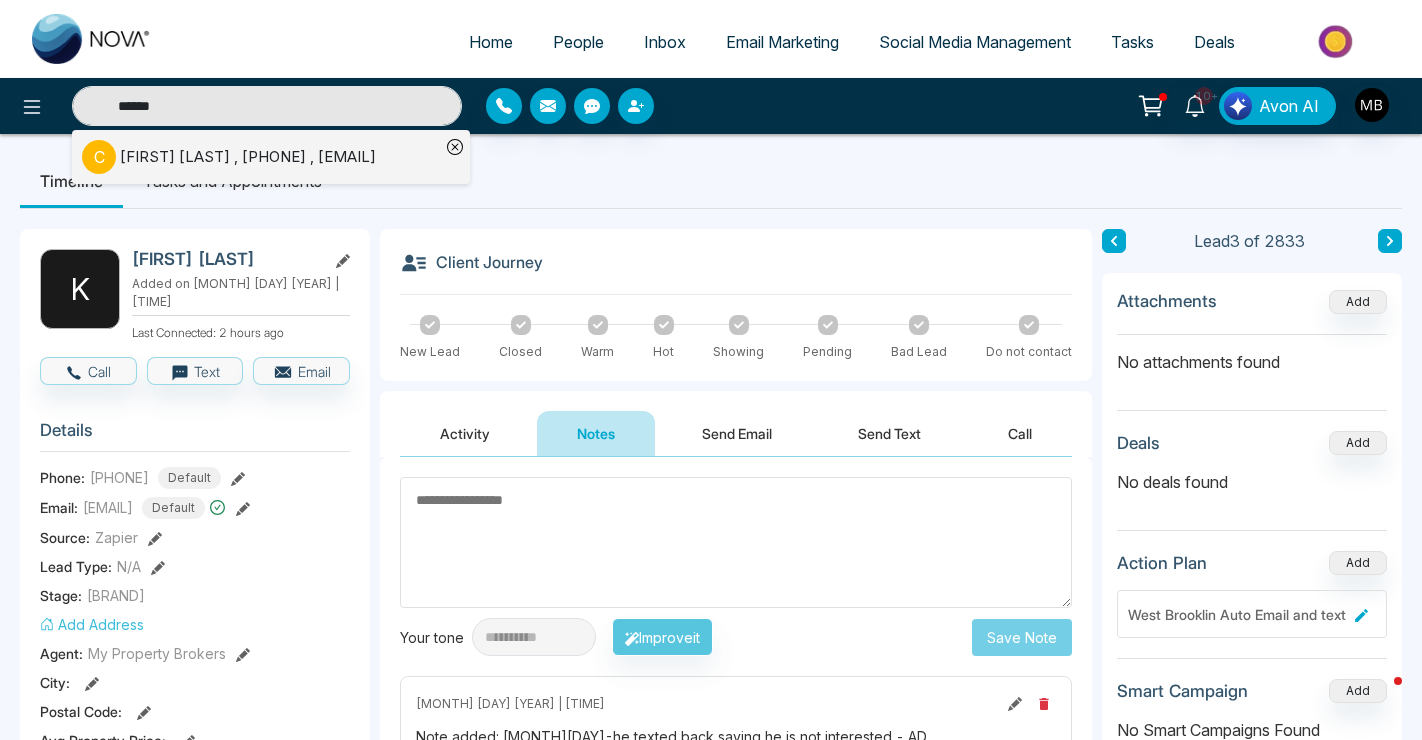 type on "******" 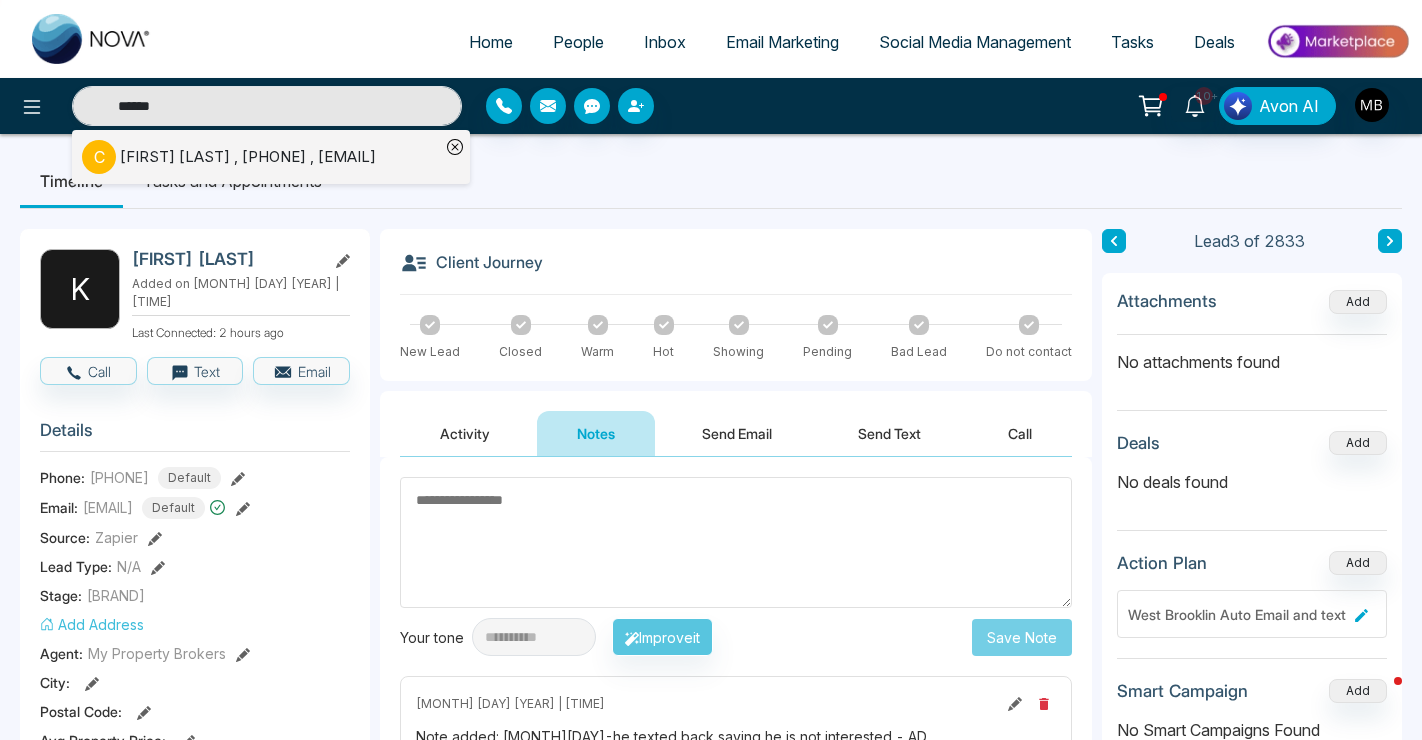 click on "C" at bounding box center (99, 157) 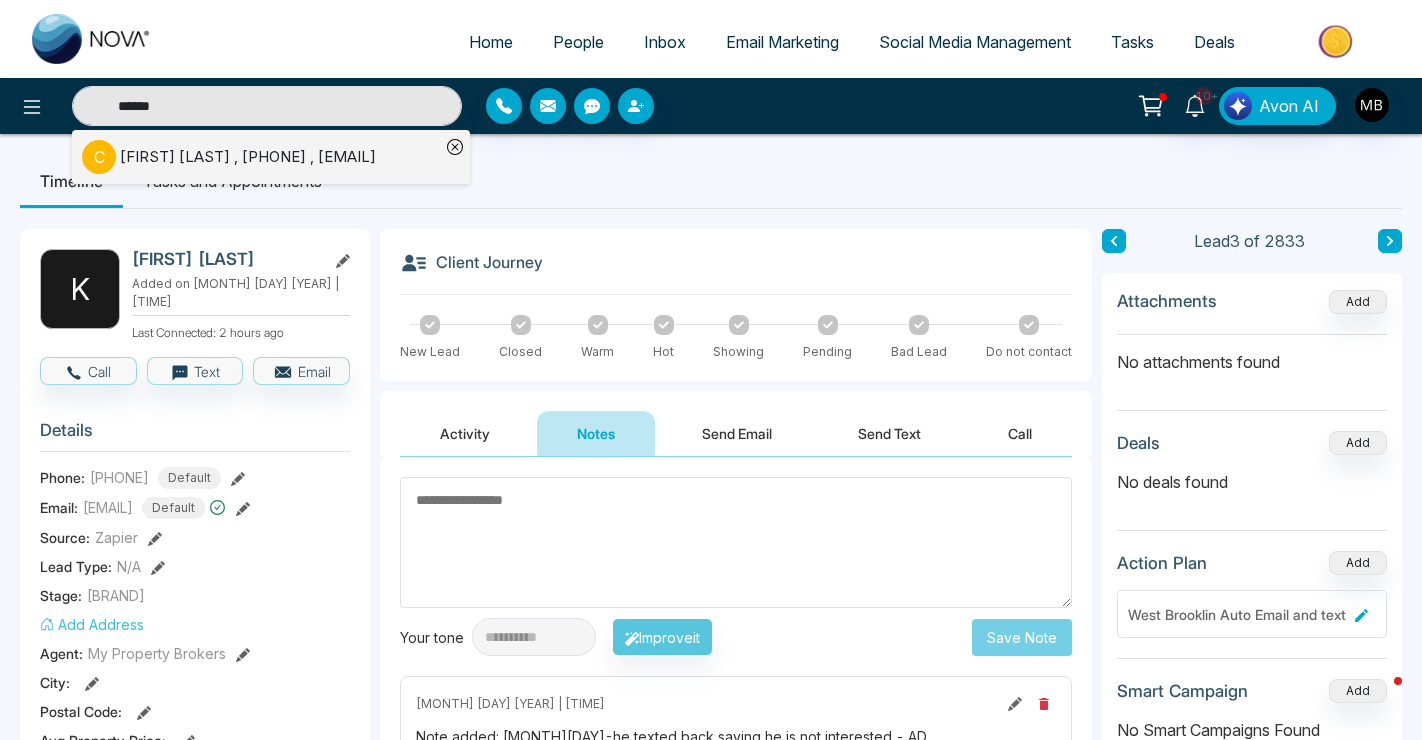 type 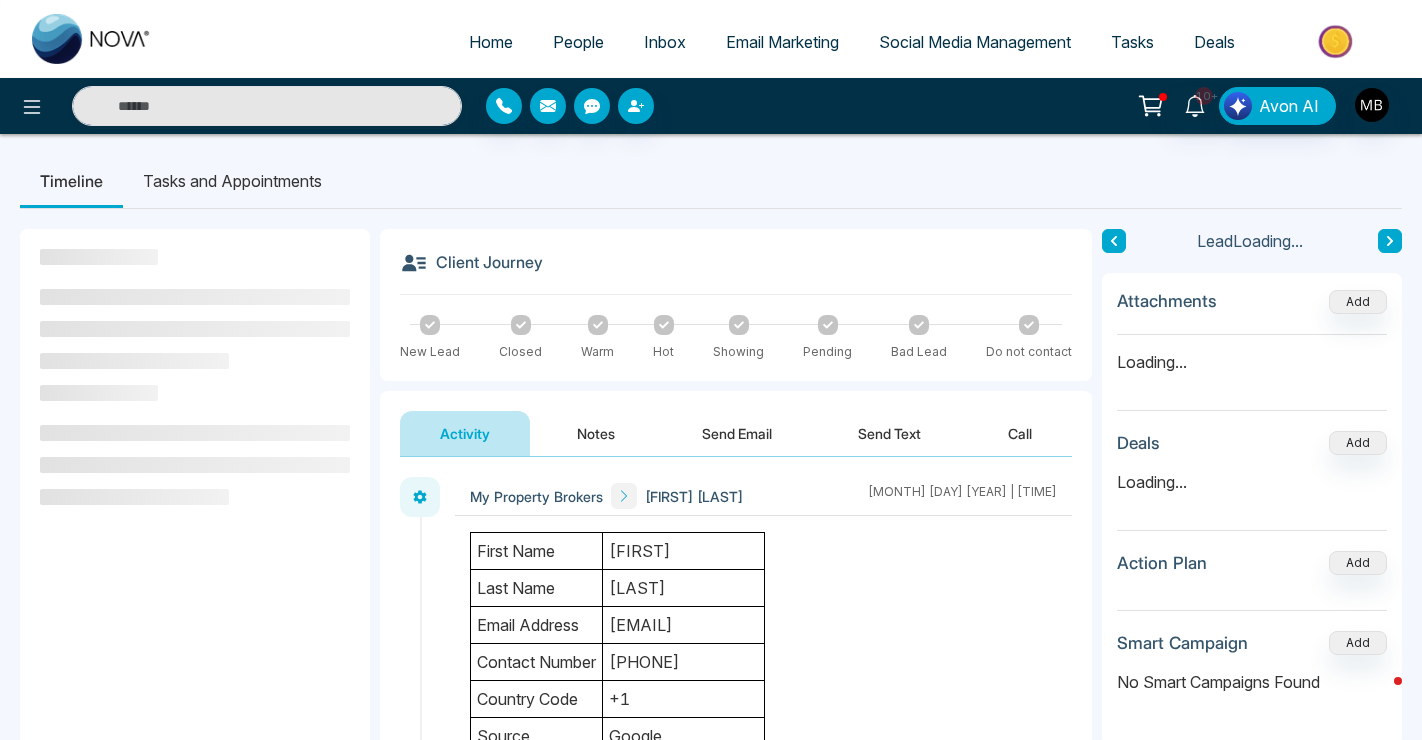 click on "Notes" at bounding box center [596, 433] 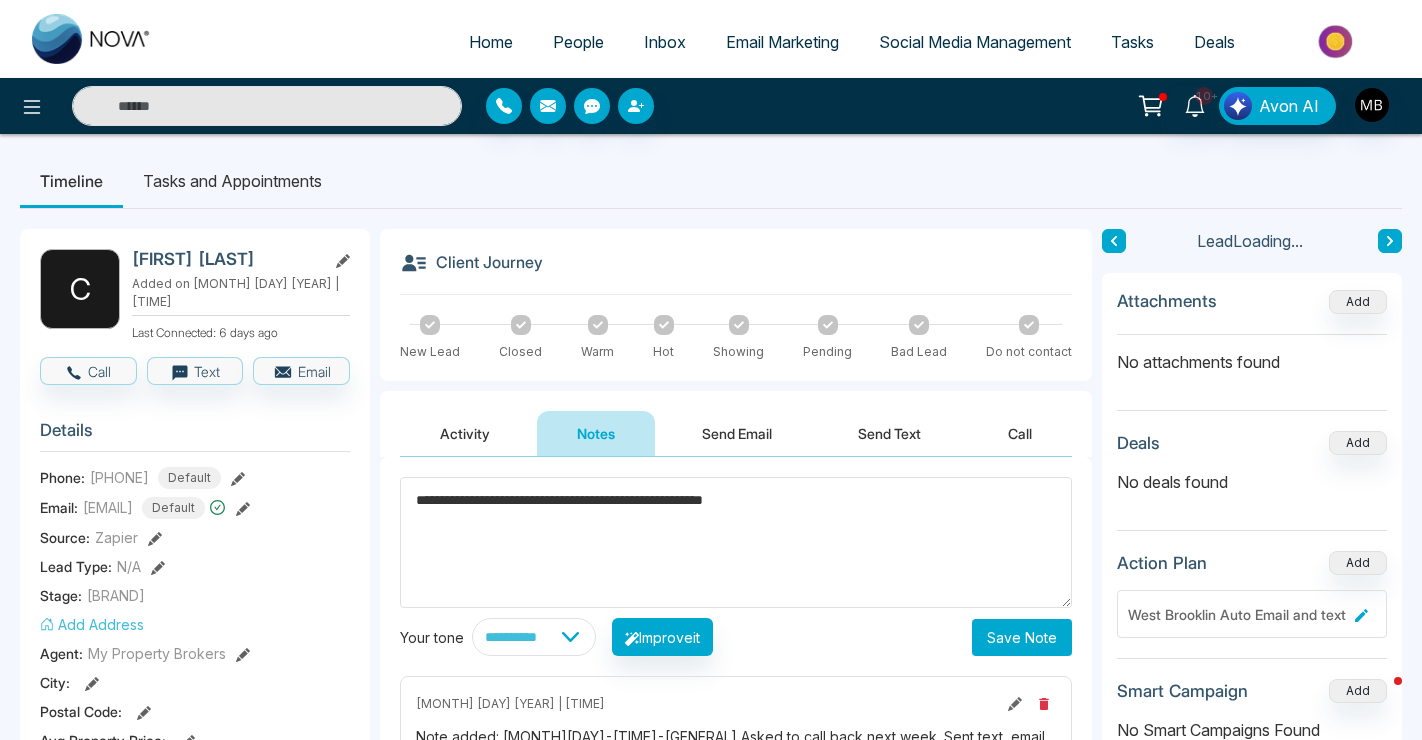 type on "**********" 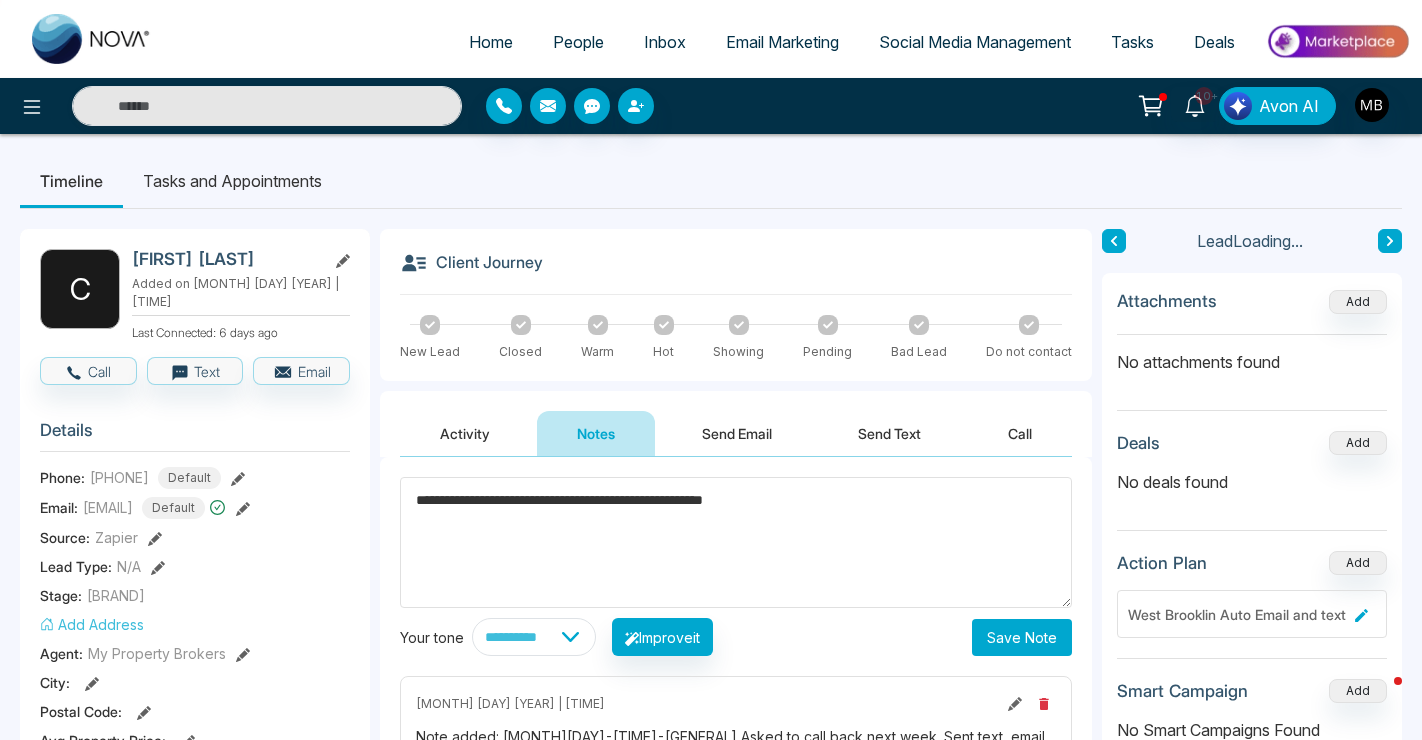 click on "Save Note" at bounding box center [1022, 637] 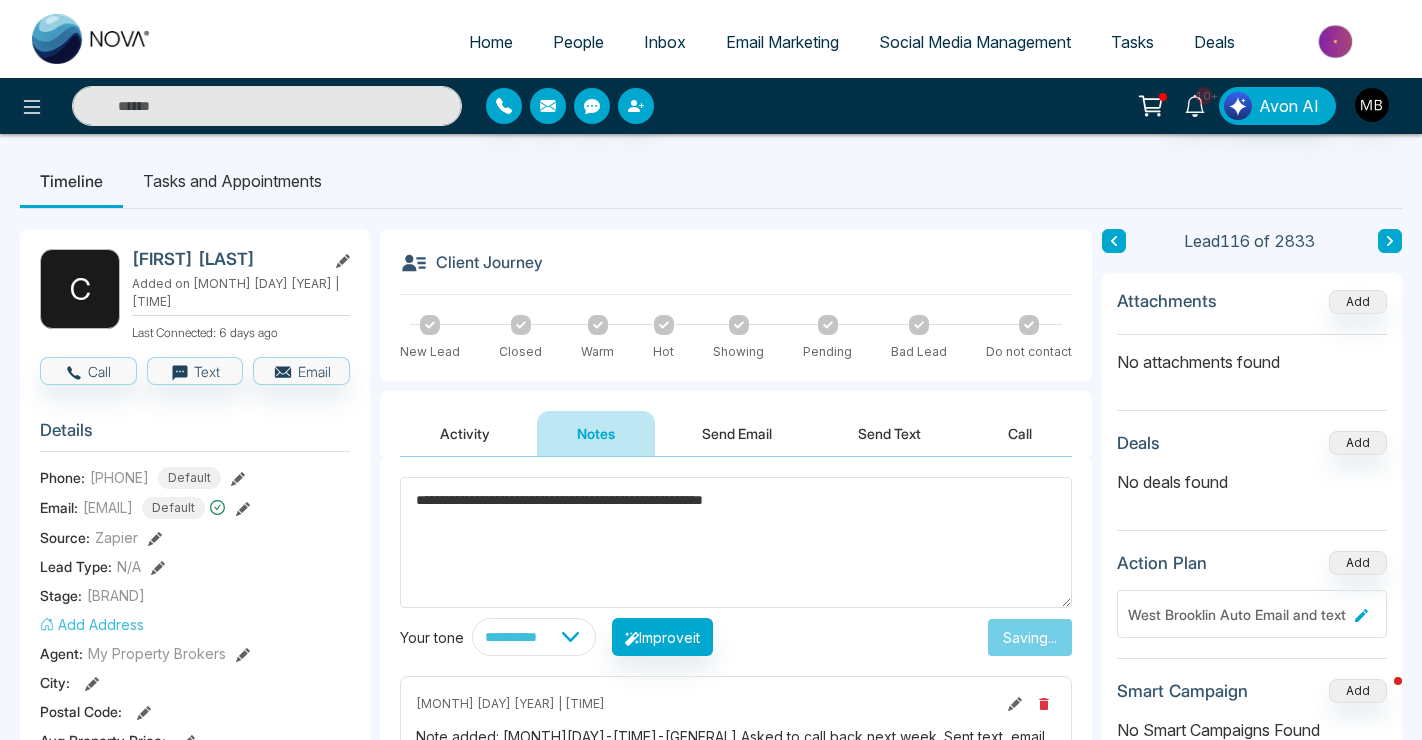 type 